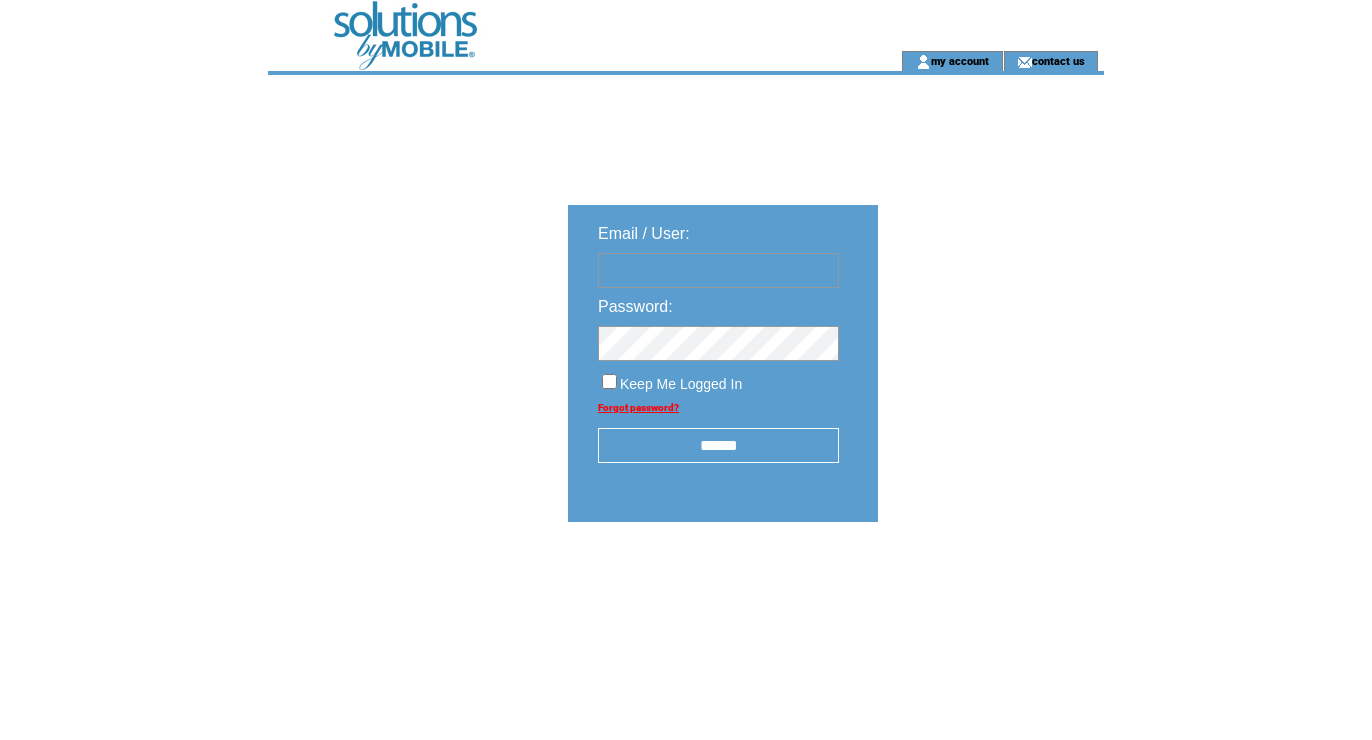 scroll, scrollTop: 0, scrollLeft: 0, axis: both 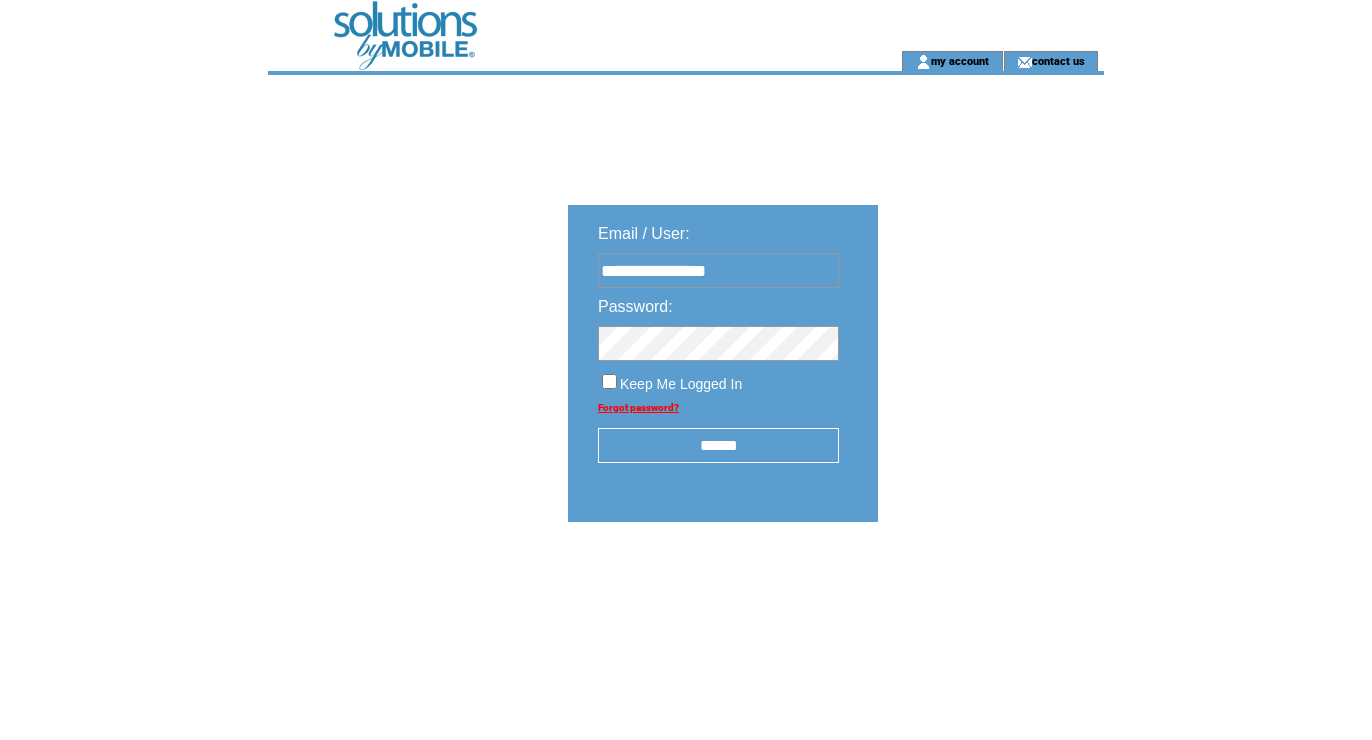 click on "******" at bounding box center (718, 445) 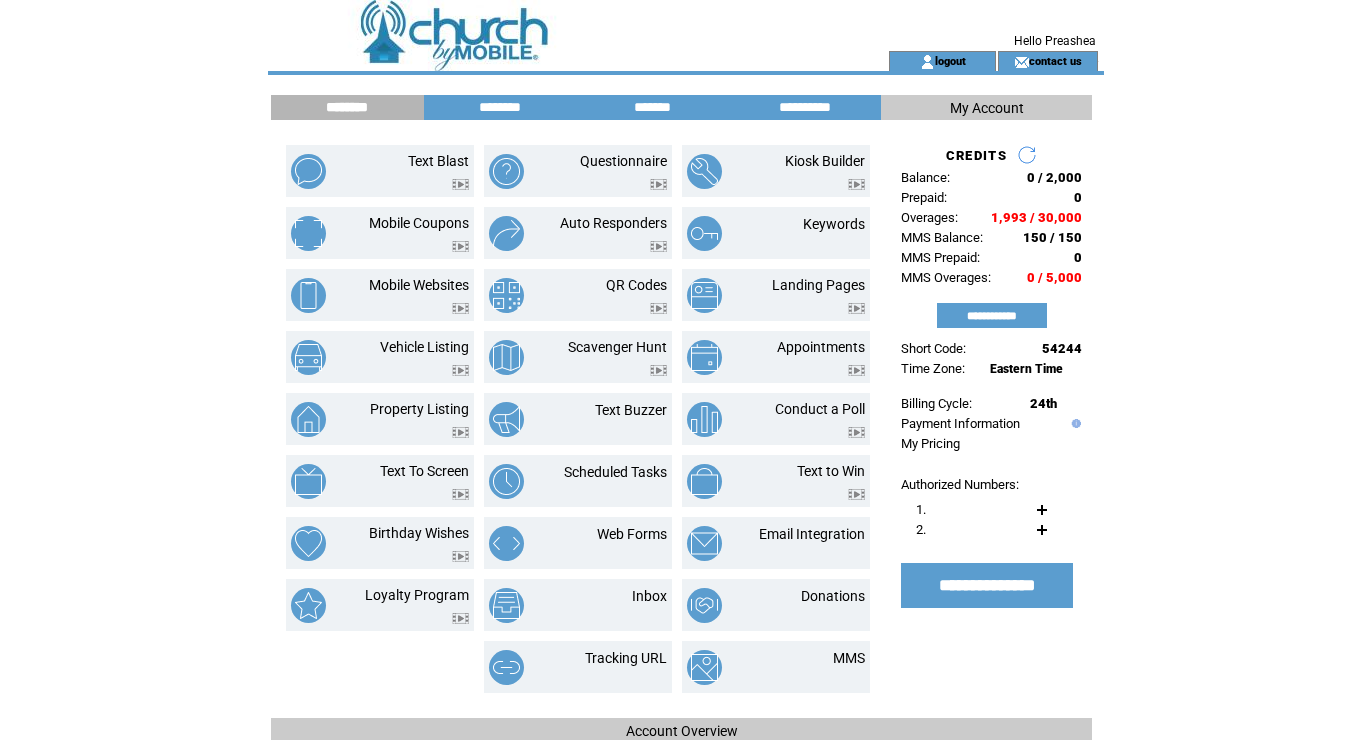 scroll, scrollTop: 0, scrollLeft: 0, axis: both 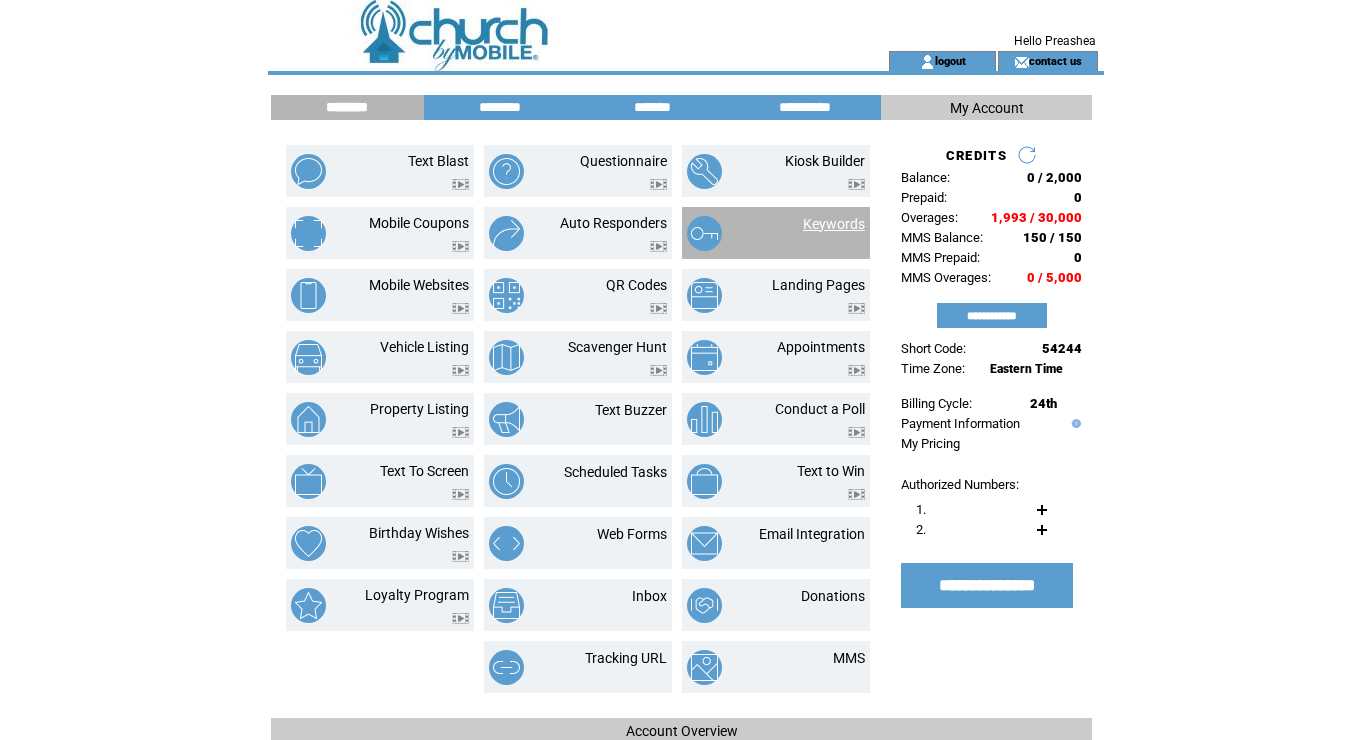 click on "Keywords" at bounding box center [834, 224] 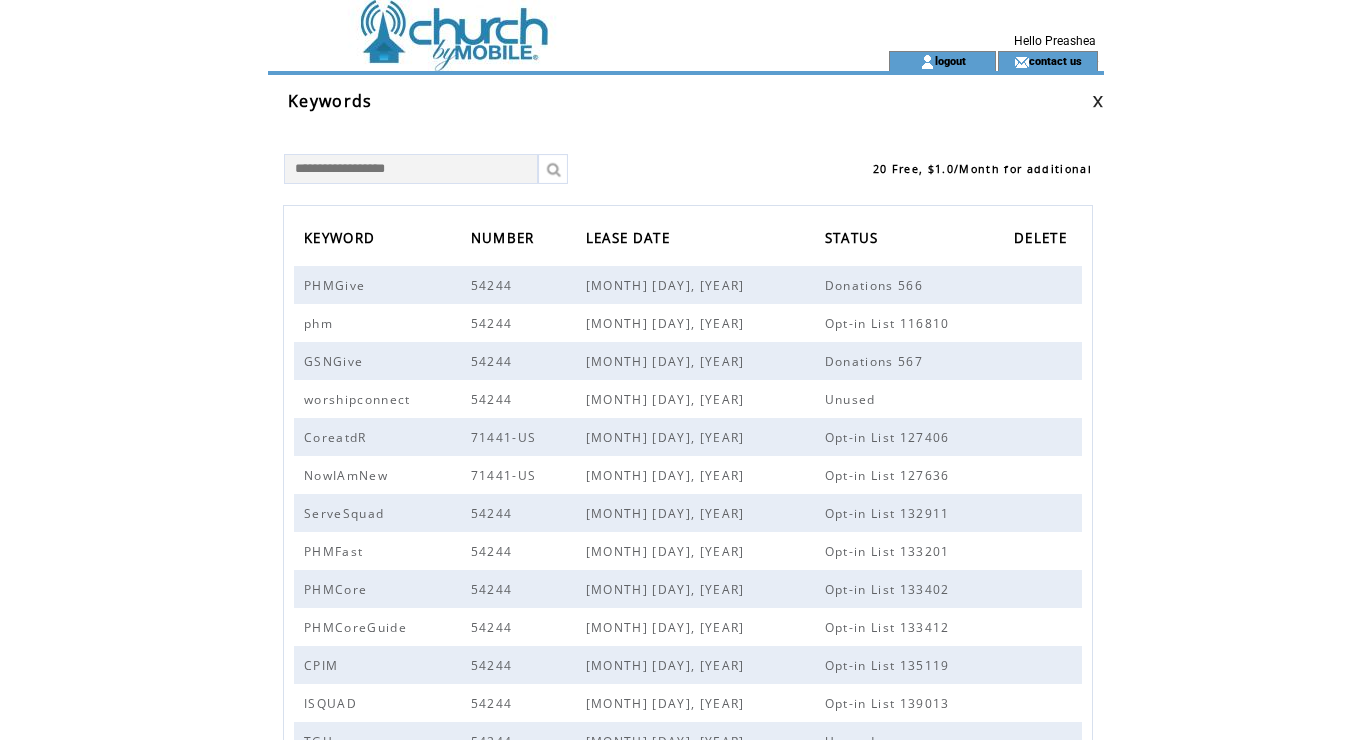 scroll, scrollTop: 0, scrollLeft: 0, axis: both 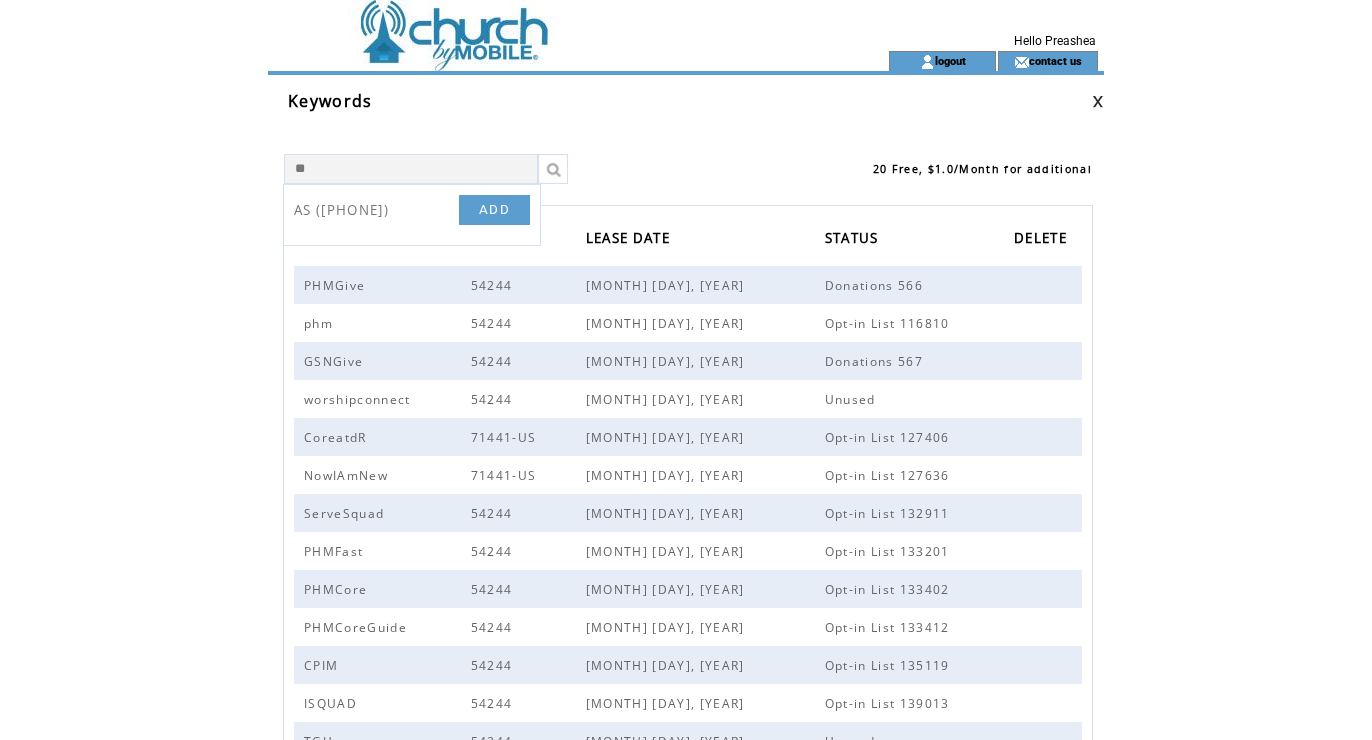 type on "*" 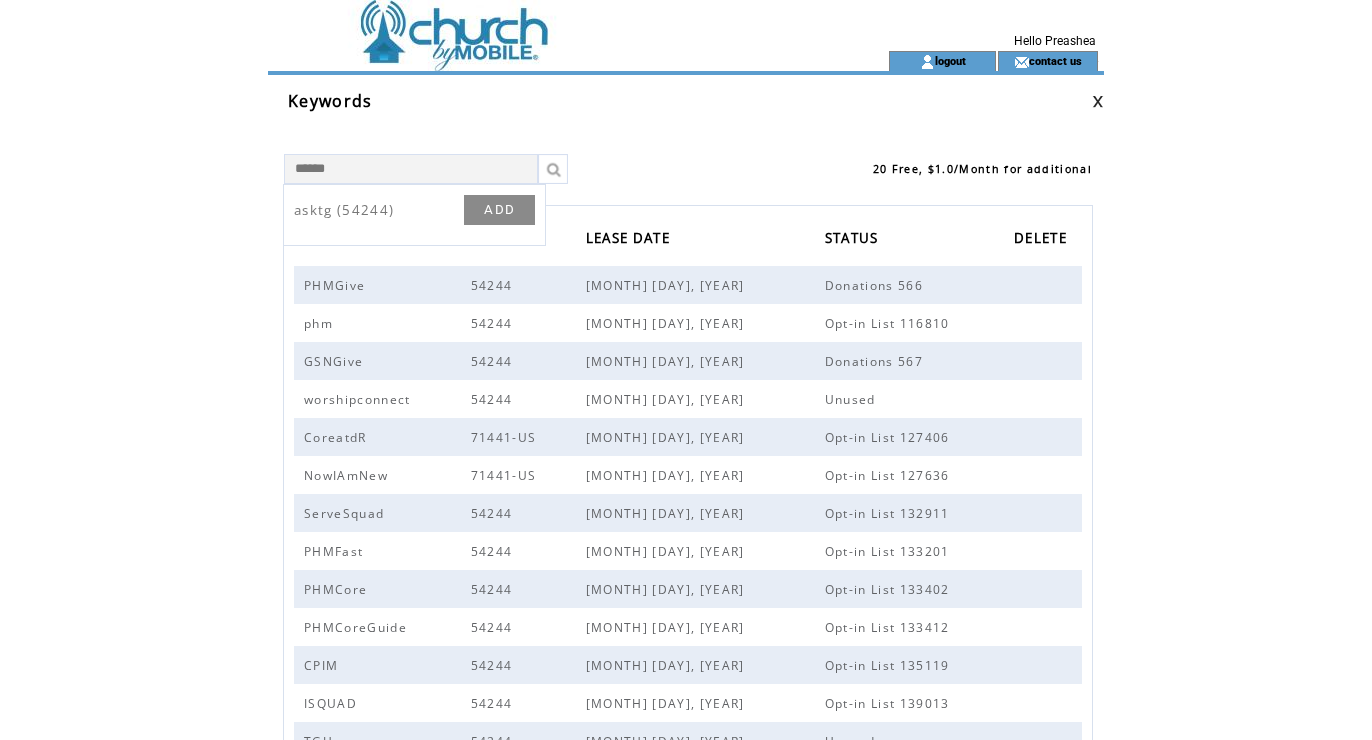 type on "******" 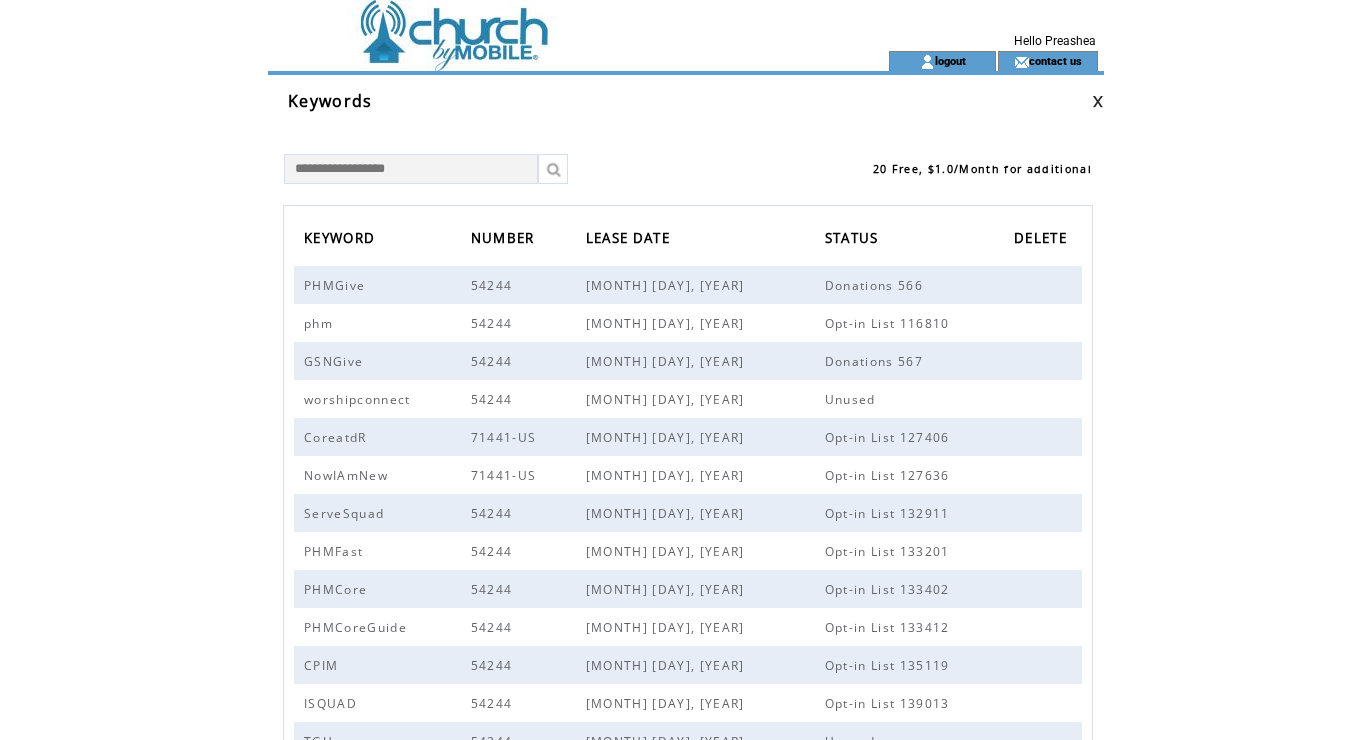 scroll, scrollTop: 0, scrollLeft: 0, axis: both 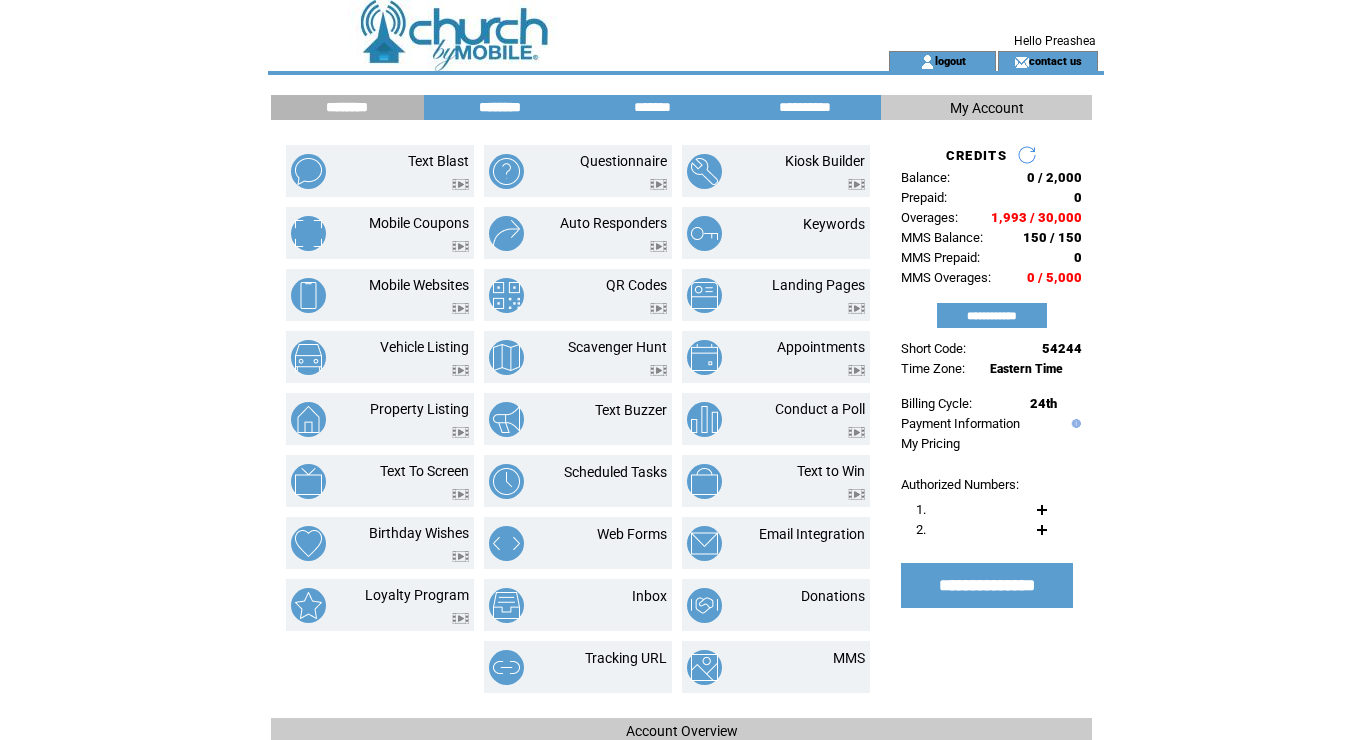 click on "********" at bounding box center [500, 107] 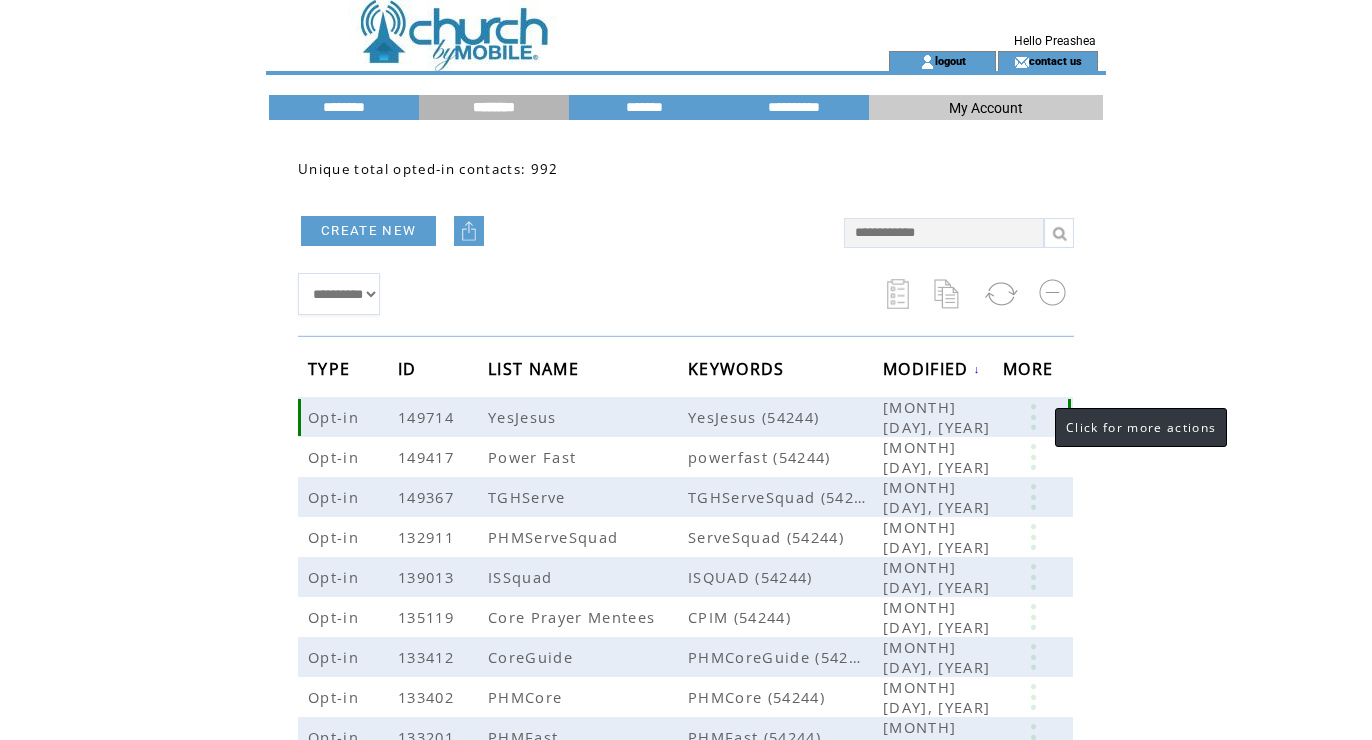 click at bounding box center (1033, 417) 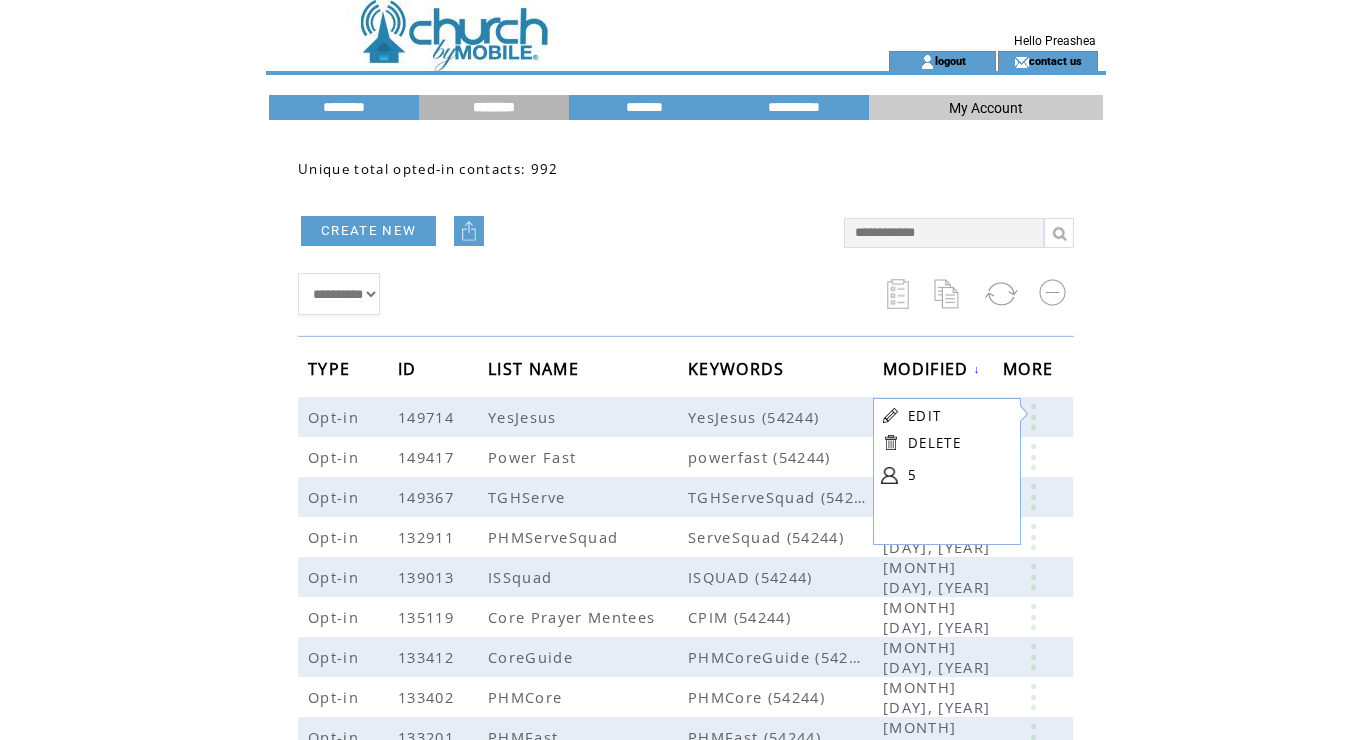 click at bounding box center (561, 258) 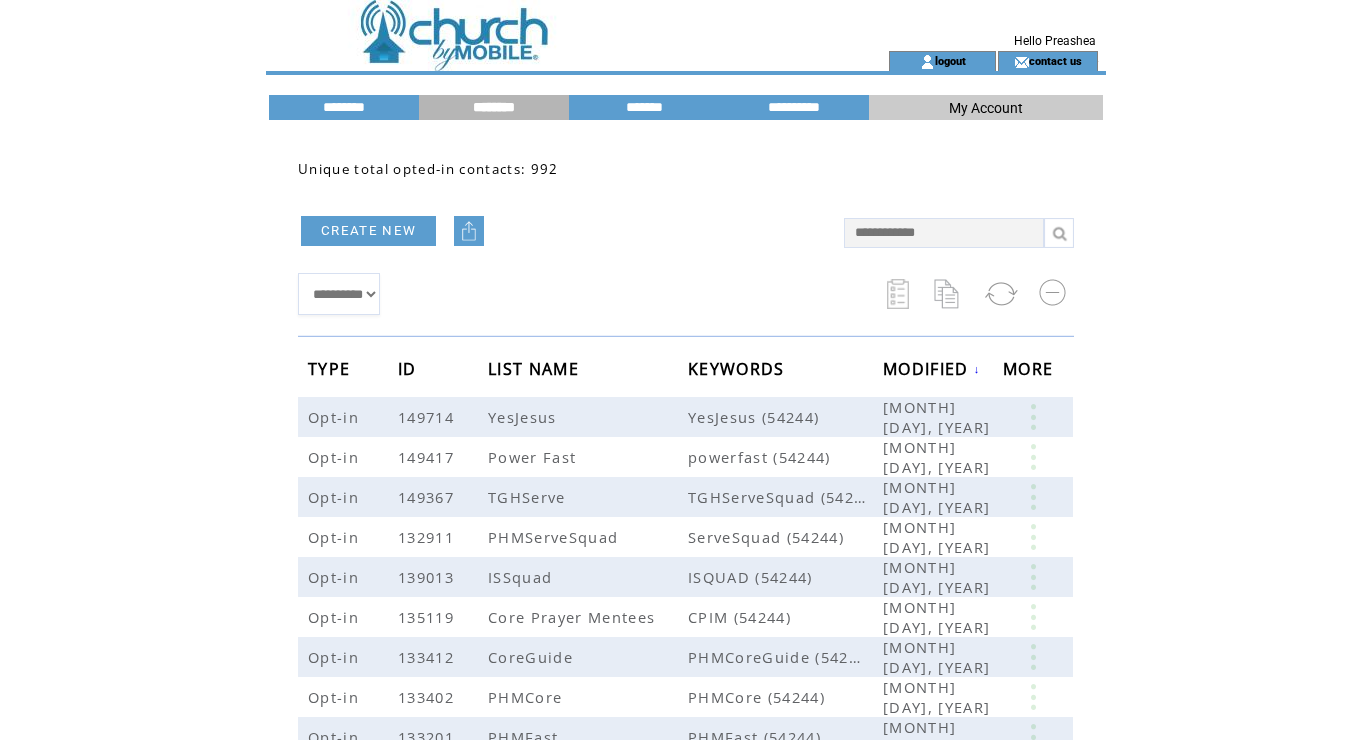 click on "CREATE NEW" at bounding box center [368, 231] 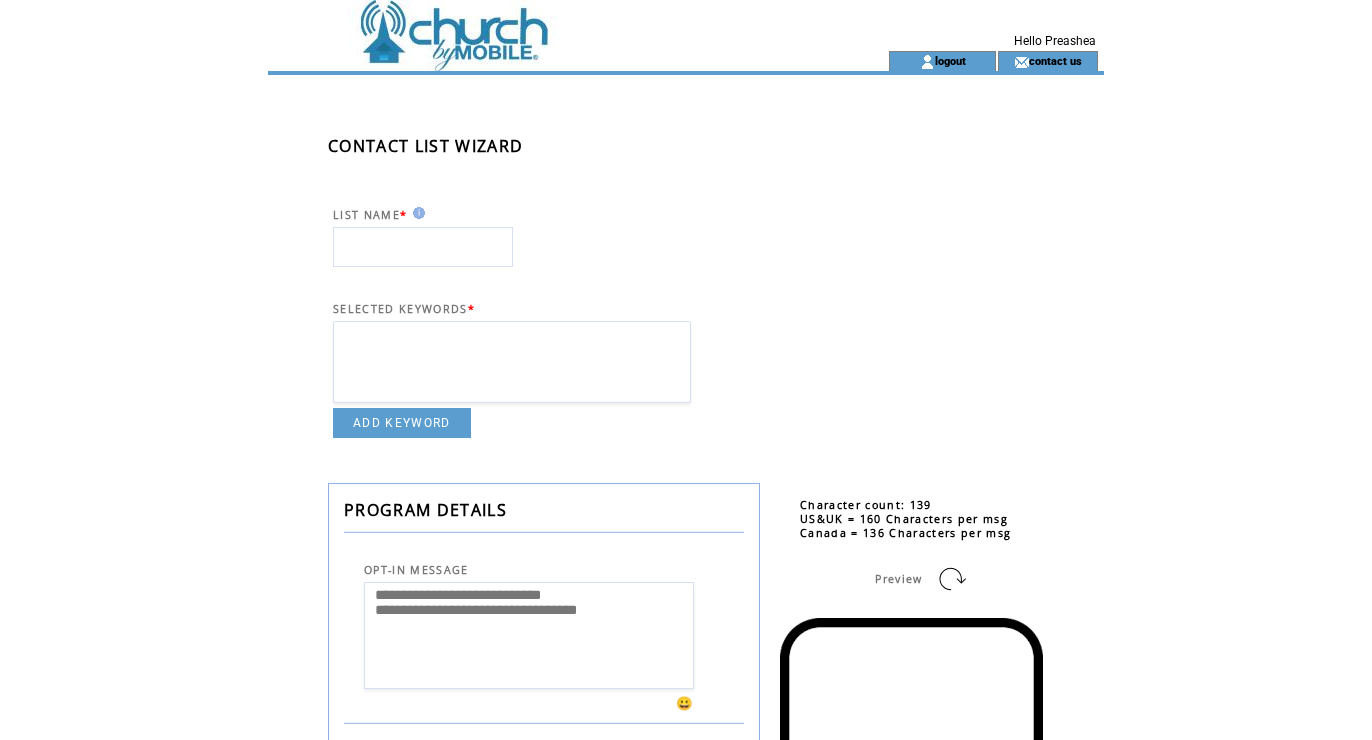 scroll, scrollTop: 0, scrollLeft: 0, axis: both 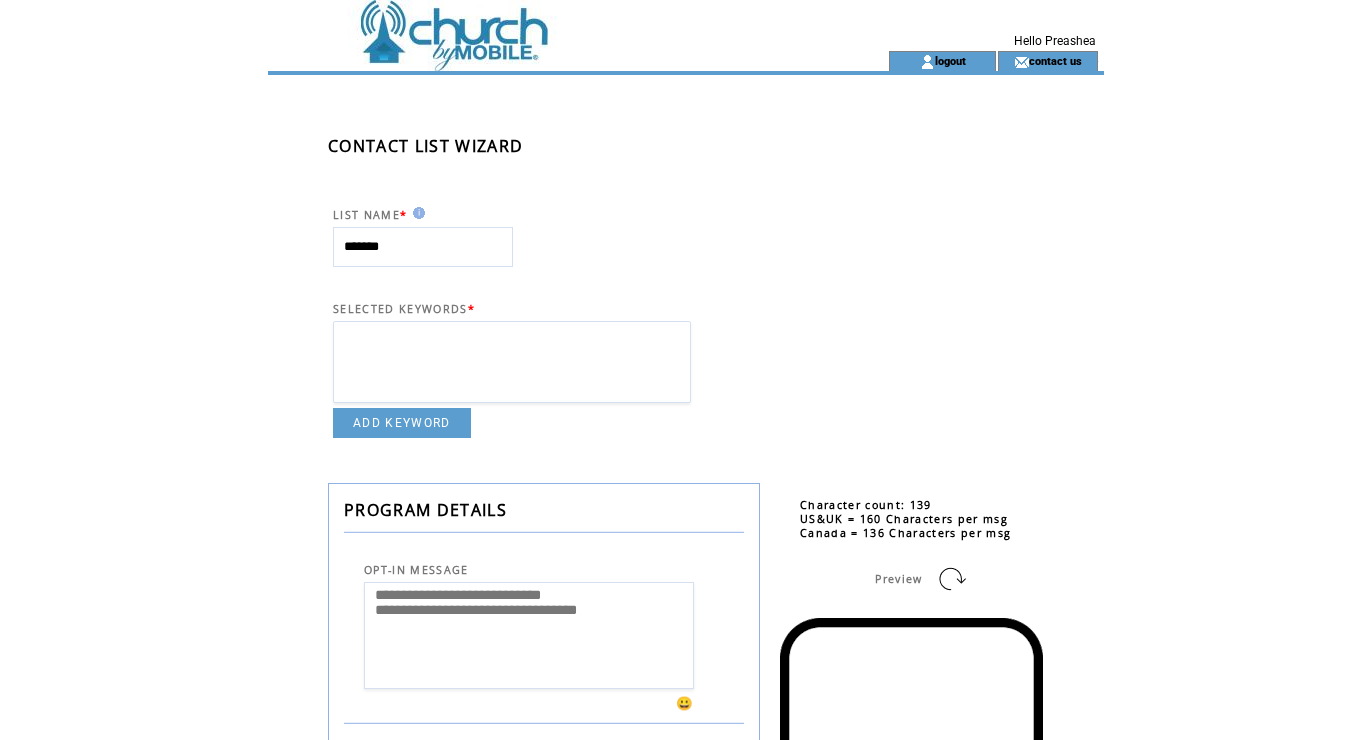 type on "*******" 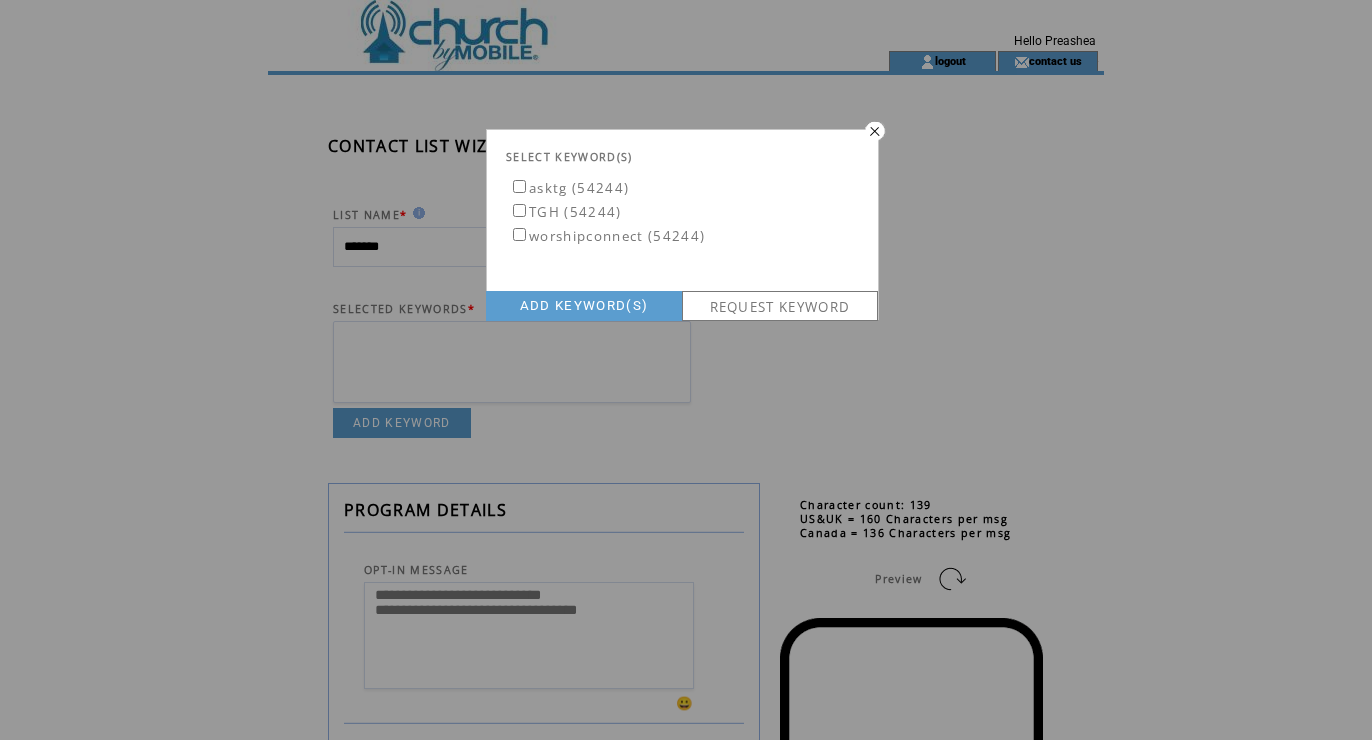 click at bounding box center [873, 130] 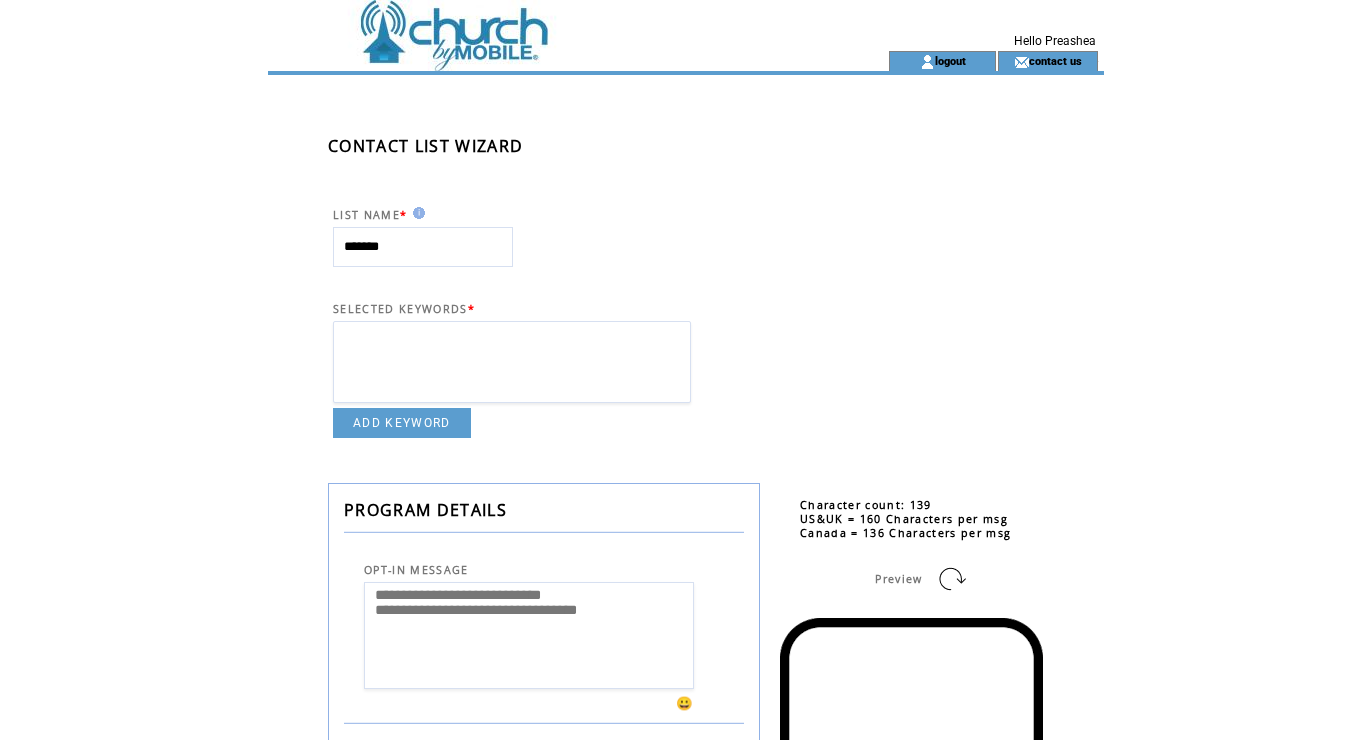 scroll, scrollTop: 0, scrollLeft: 0, axis: both 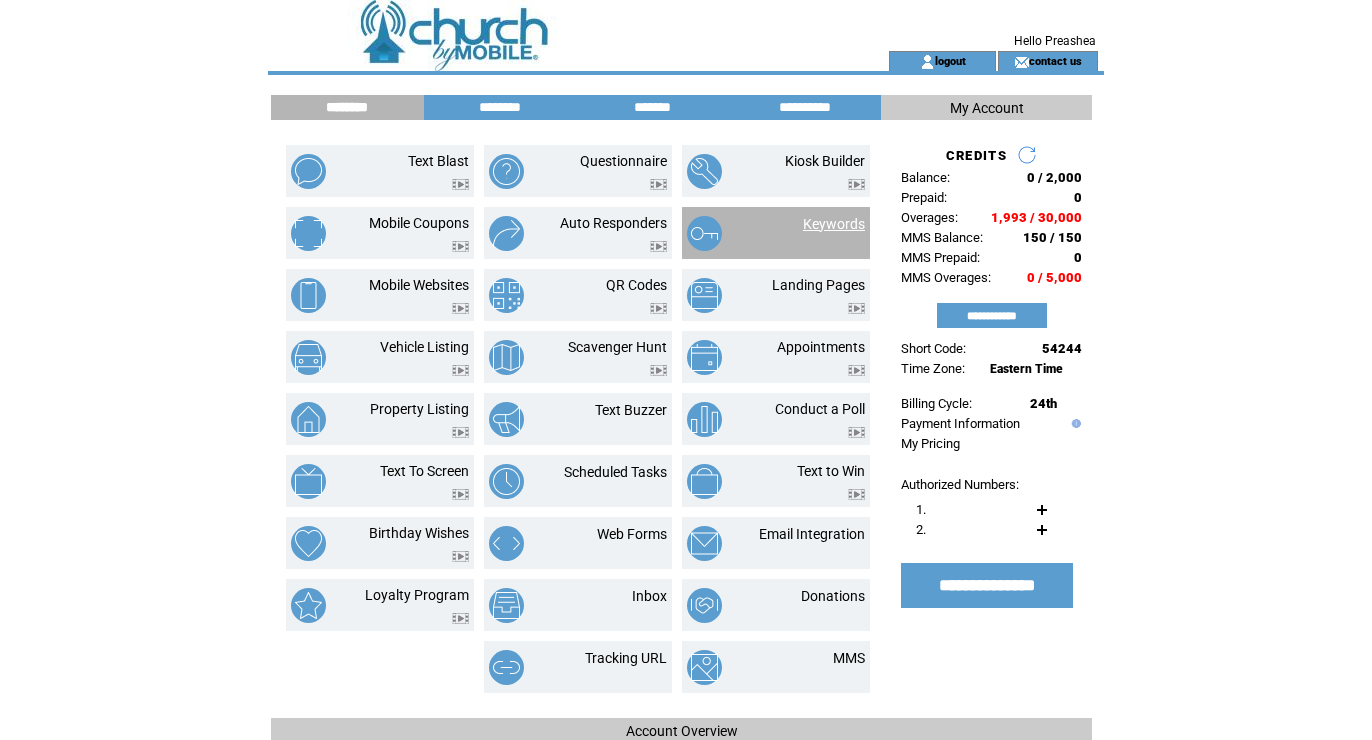 click on "Keywords" at bounding box center (834, 224) 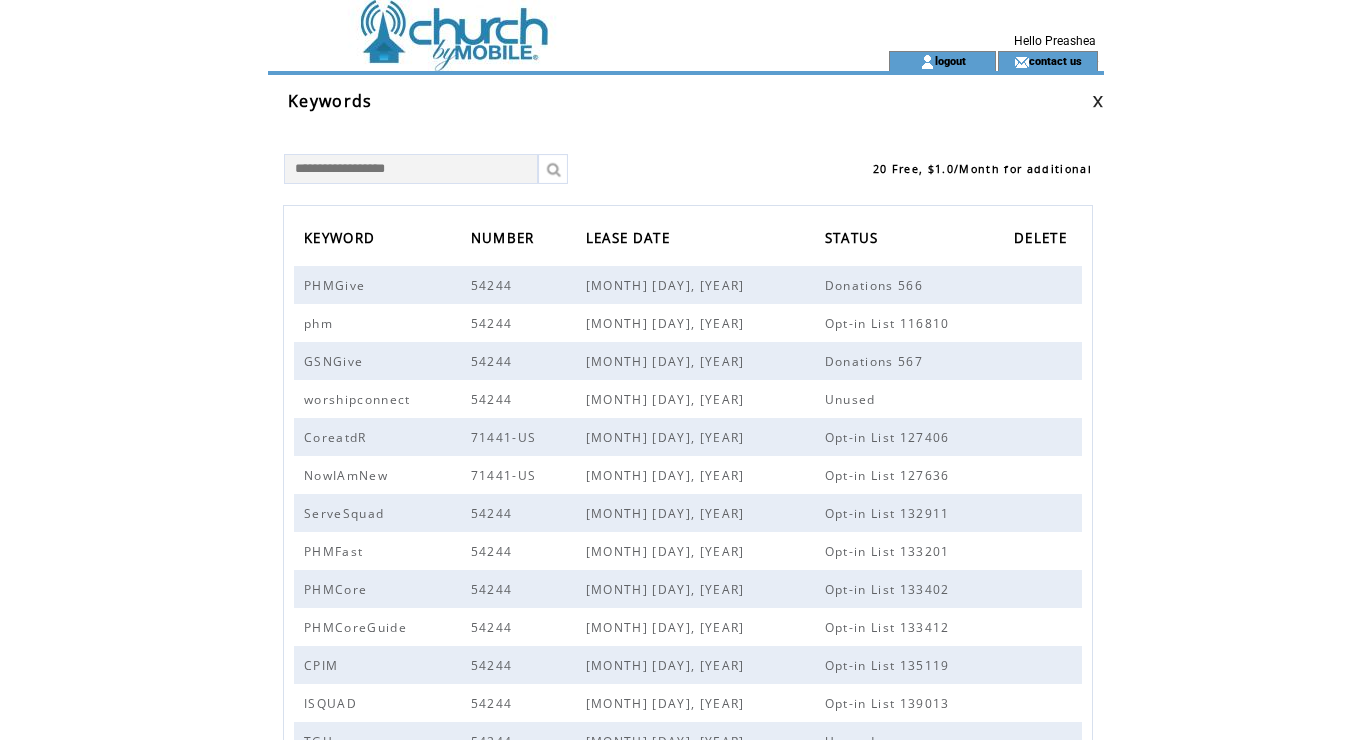 scroll, scrollTop: 0, scrollLeft: 0, axis: both 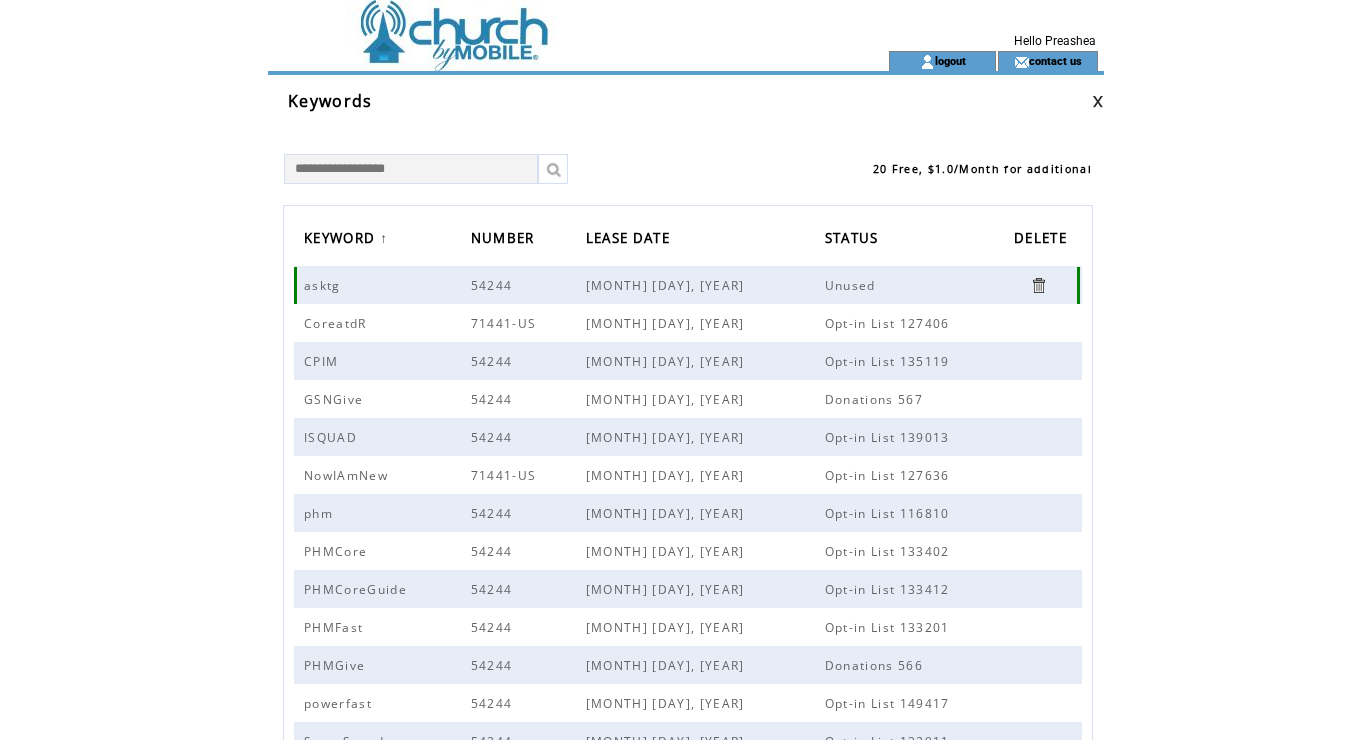 click at bounding box center (1038, 285) 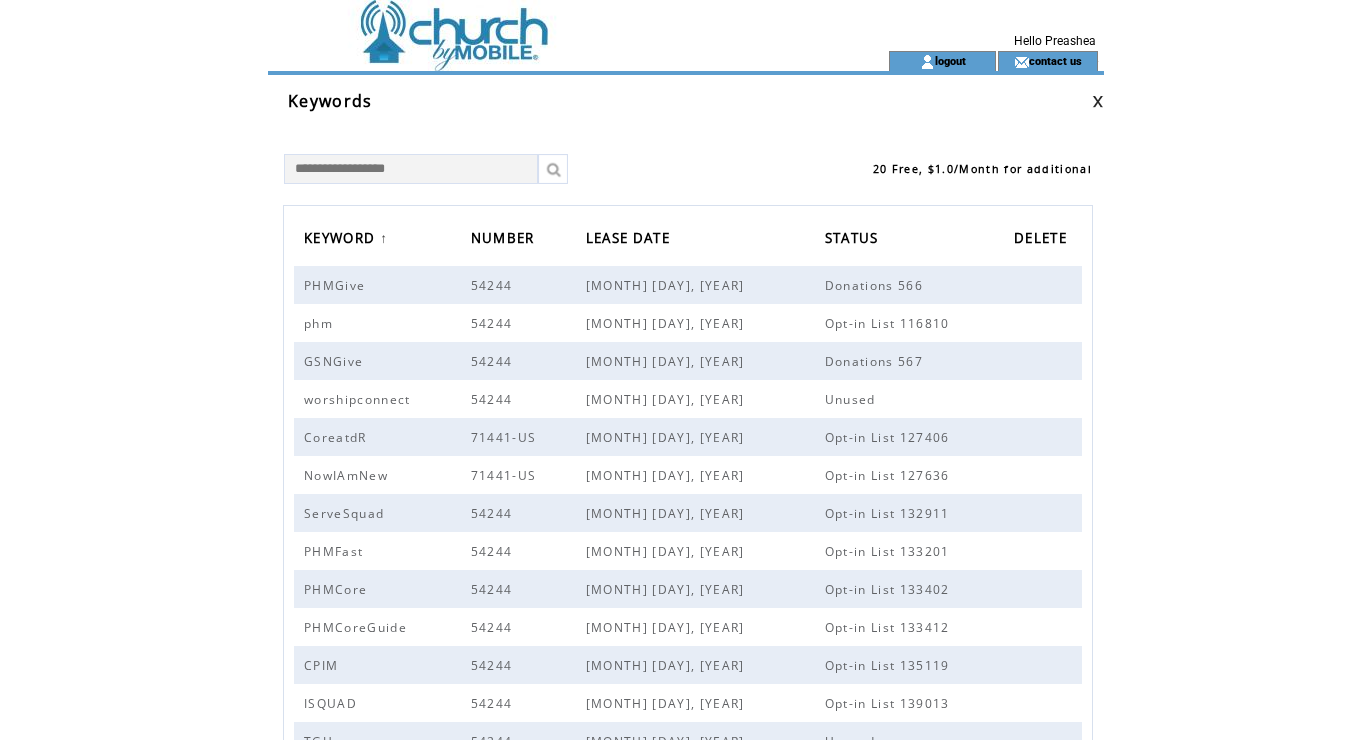 click at bounding box center (411, 169) 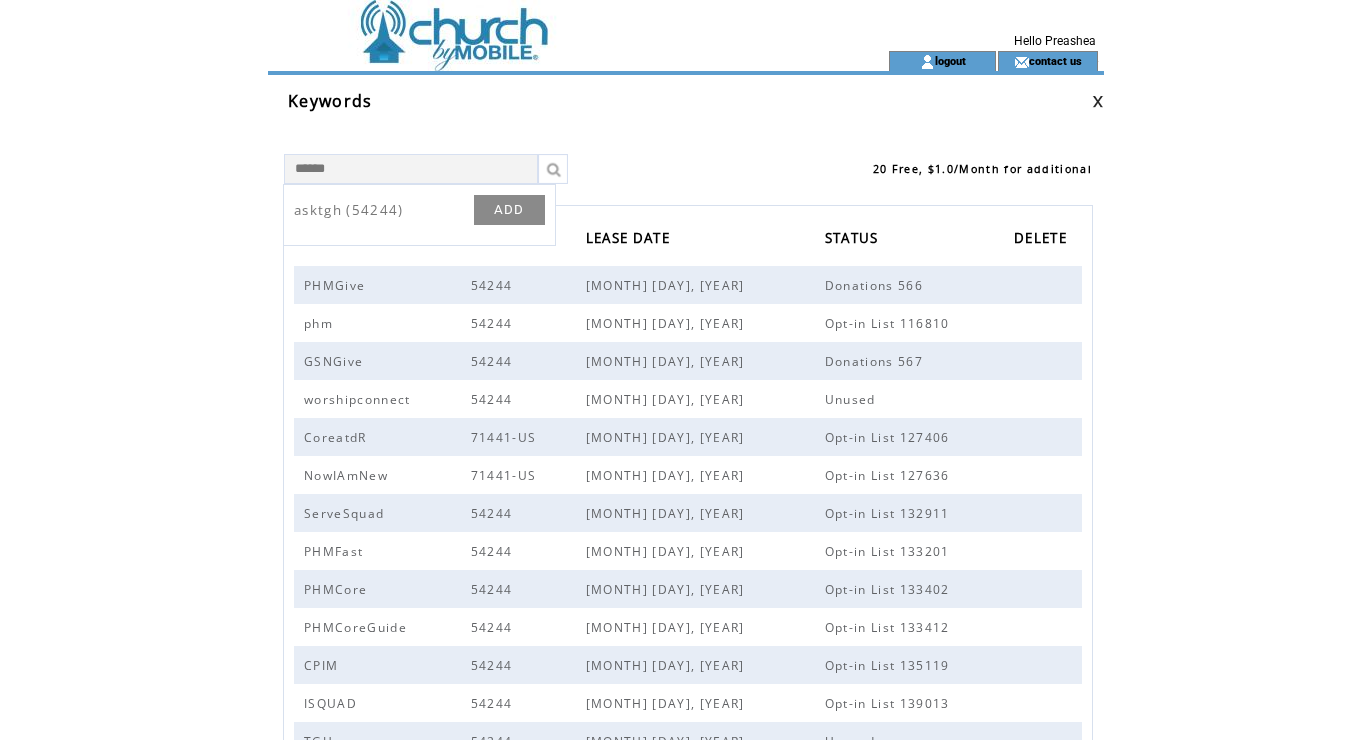 type on "******" 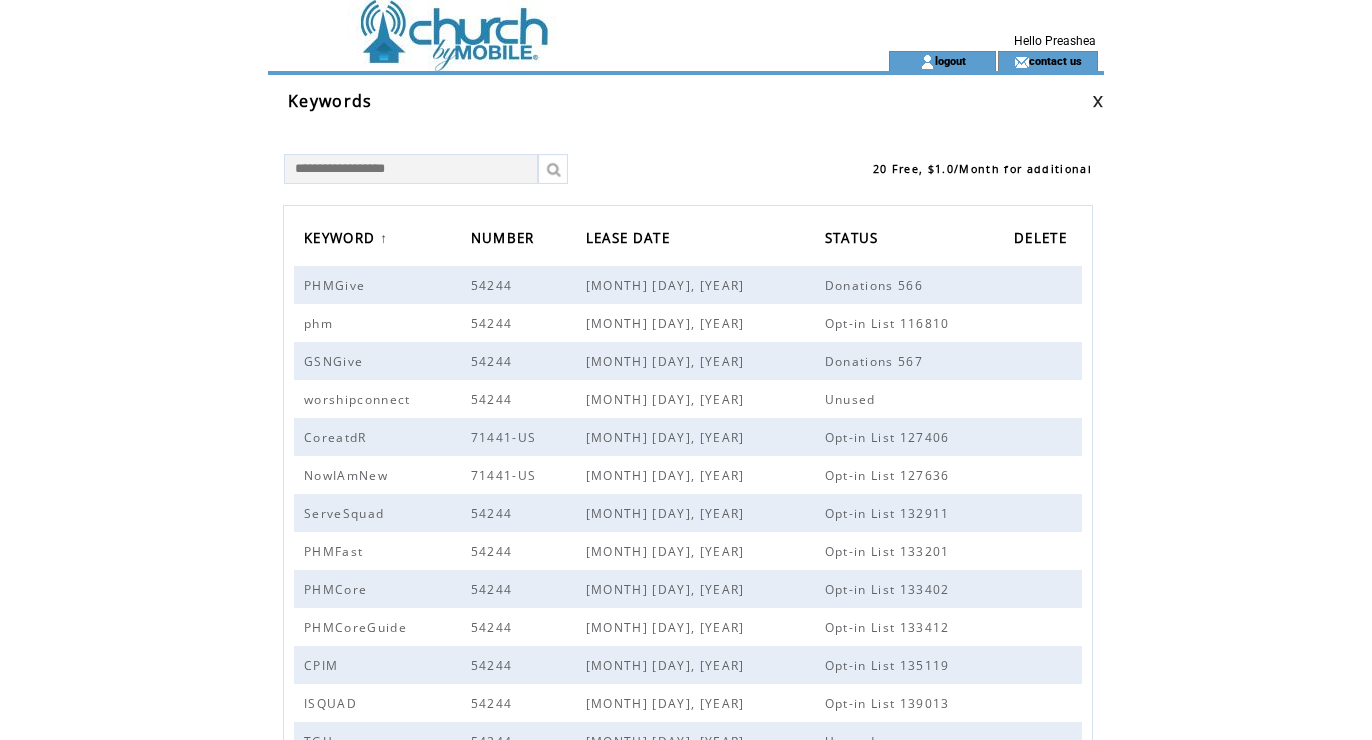 scroll, scrollTop: 0, scrollLeft: 0, axis: both 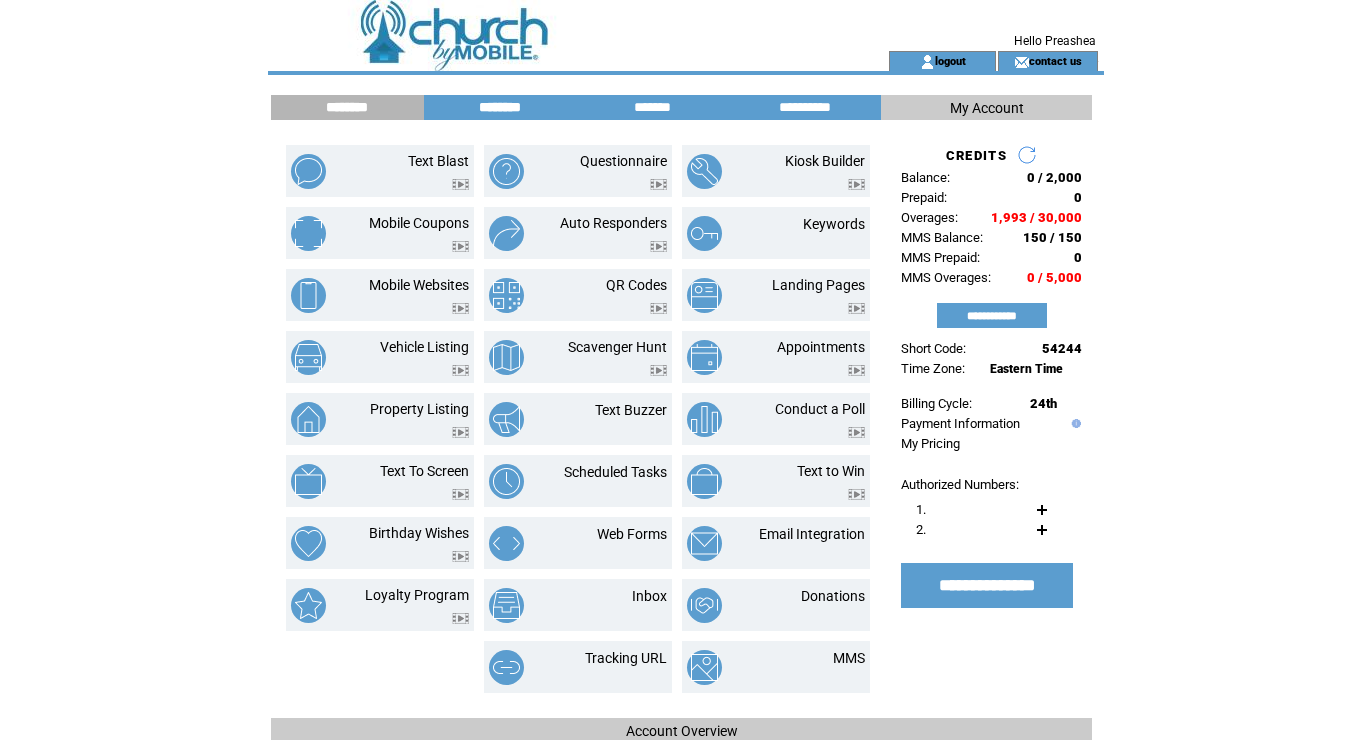 click on "********" at bounding box center [500, 107] 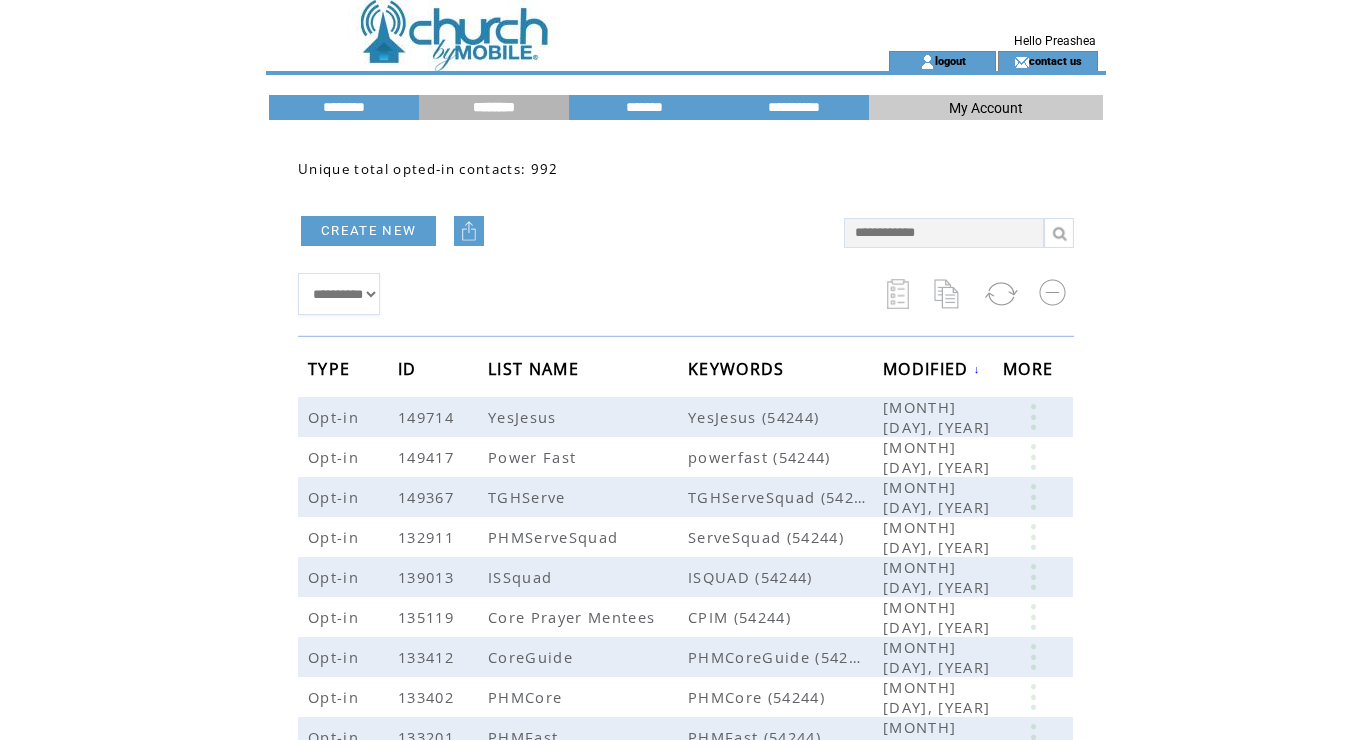 click on "CREATE NEW" at bounding box center (368, 231) 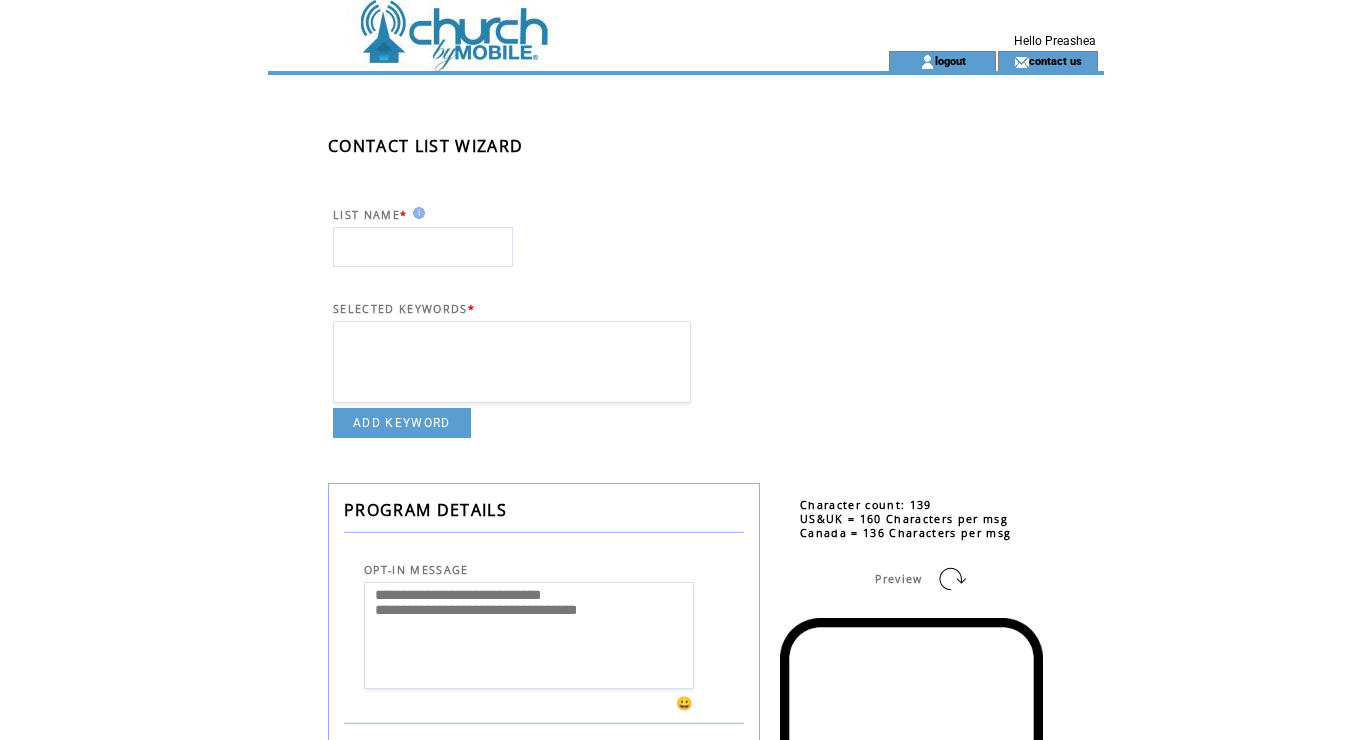 scroll, scrollTop: 0, scrollLeft: 0, axis: both 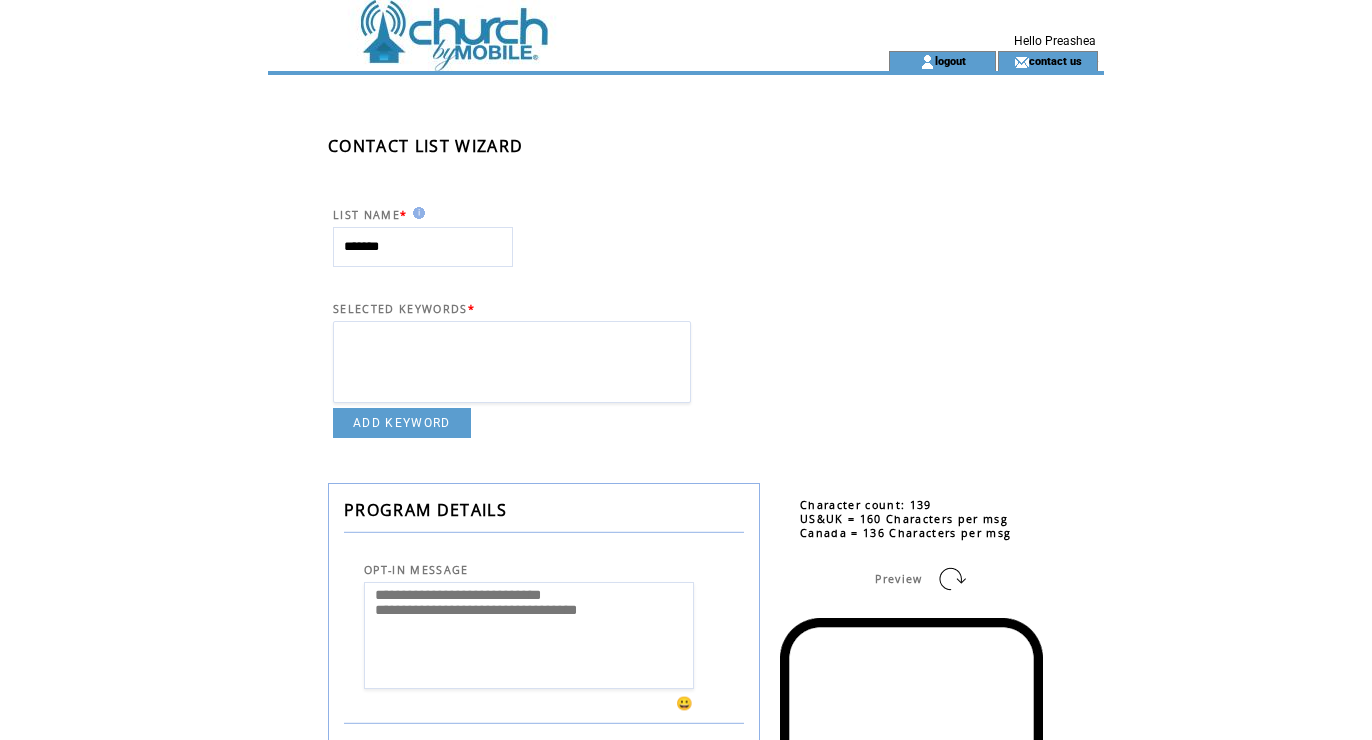 type on "*******" 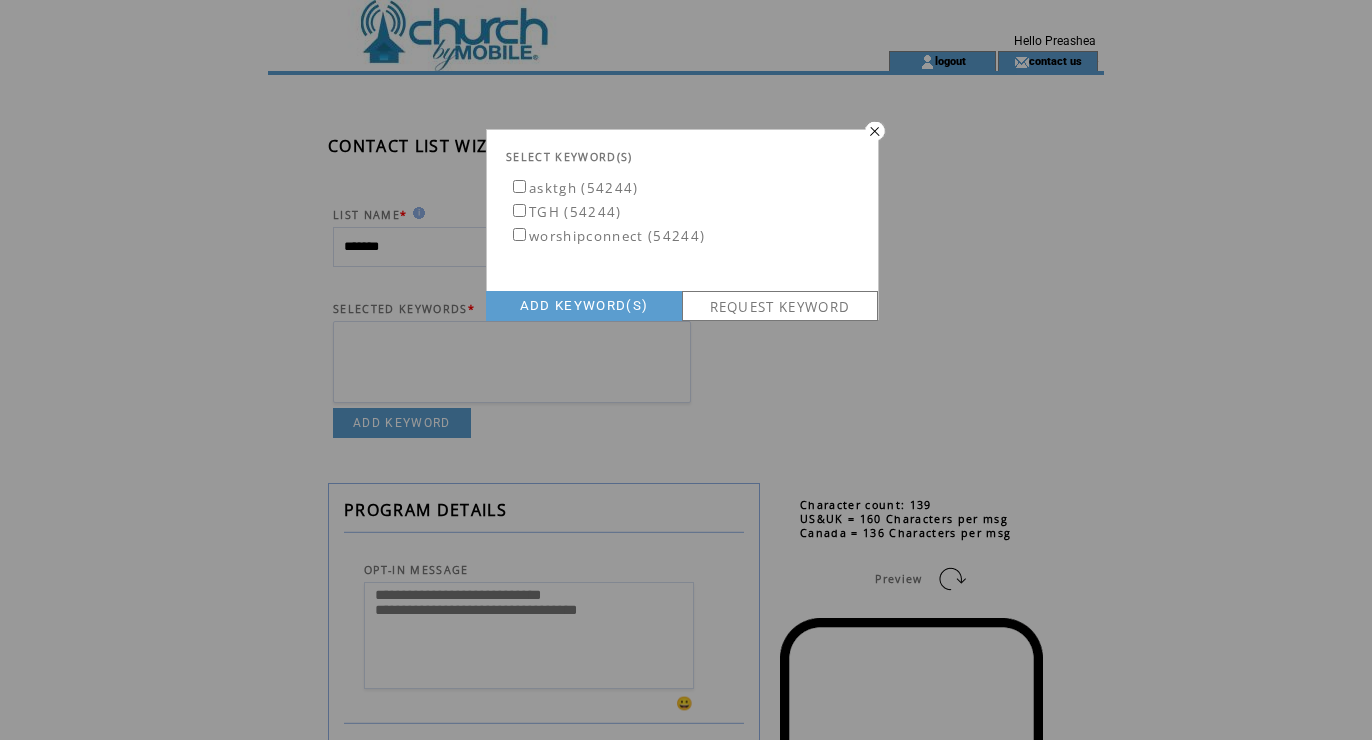 click on "ADD KEYWORD(S)" at bounding box center (584, 306) 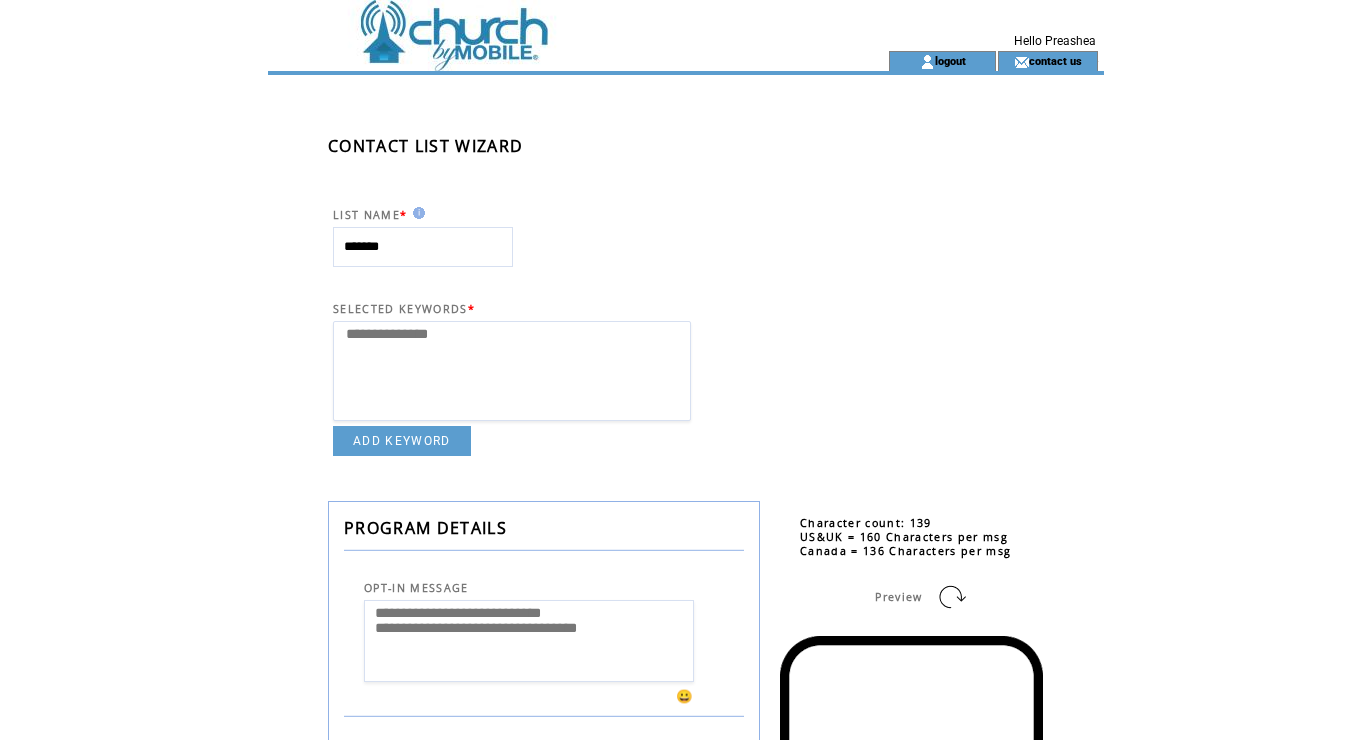 select 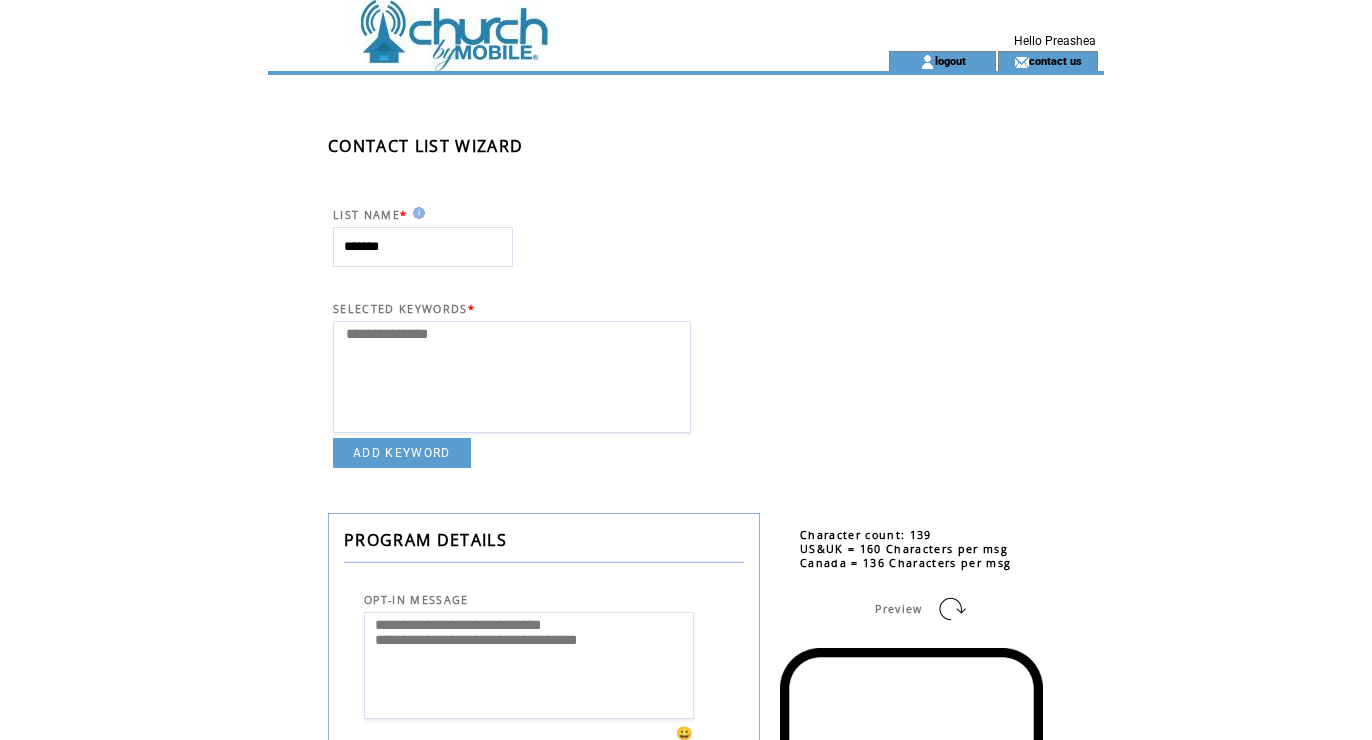 scroll, scrollTop: 0, scrollLeft: 0, axis: both 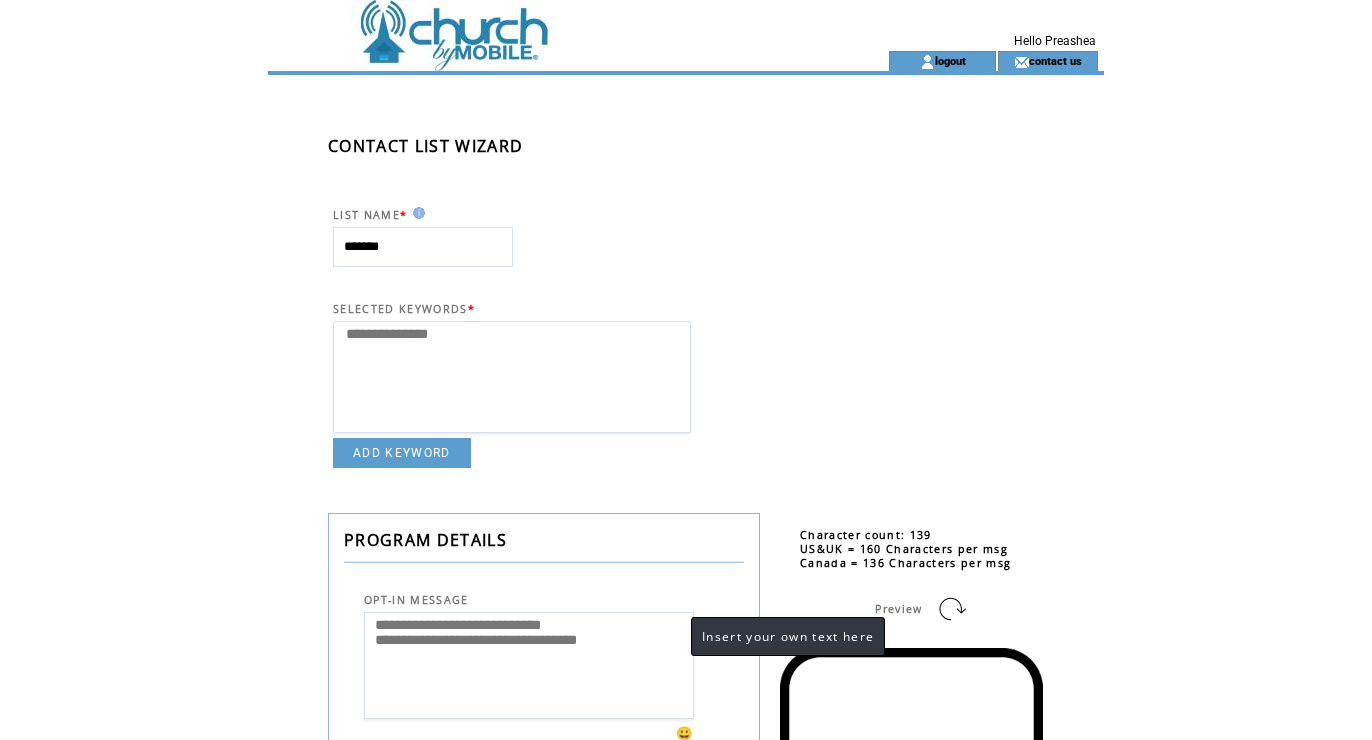 drag, startPoint x: 373, startPoint y: 628, endPoint x: 671, endPoint y: 677, distance: 302.00165 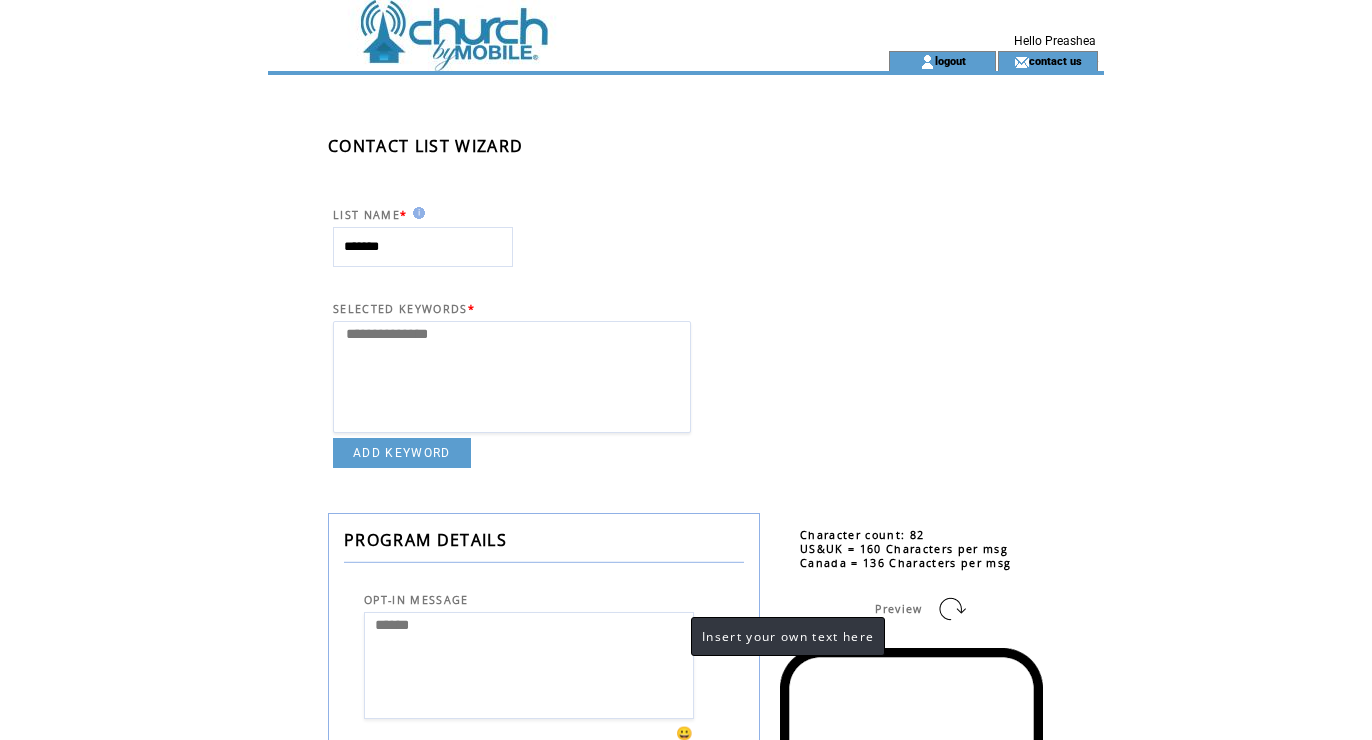paste 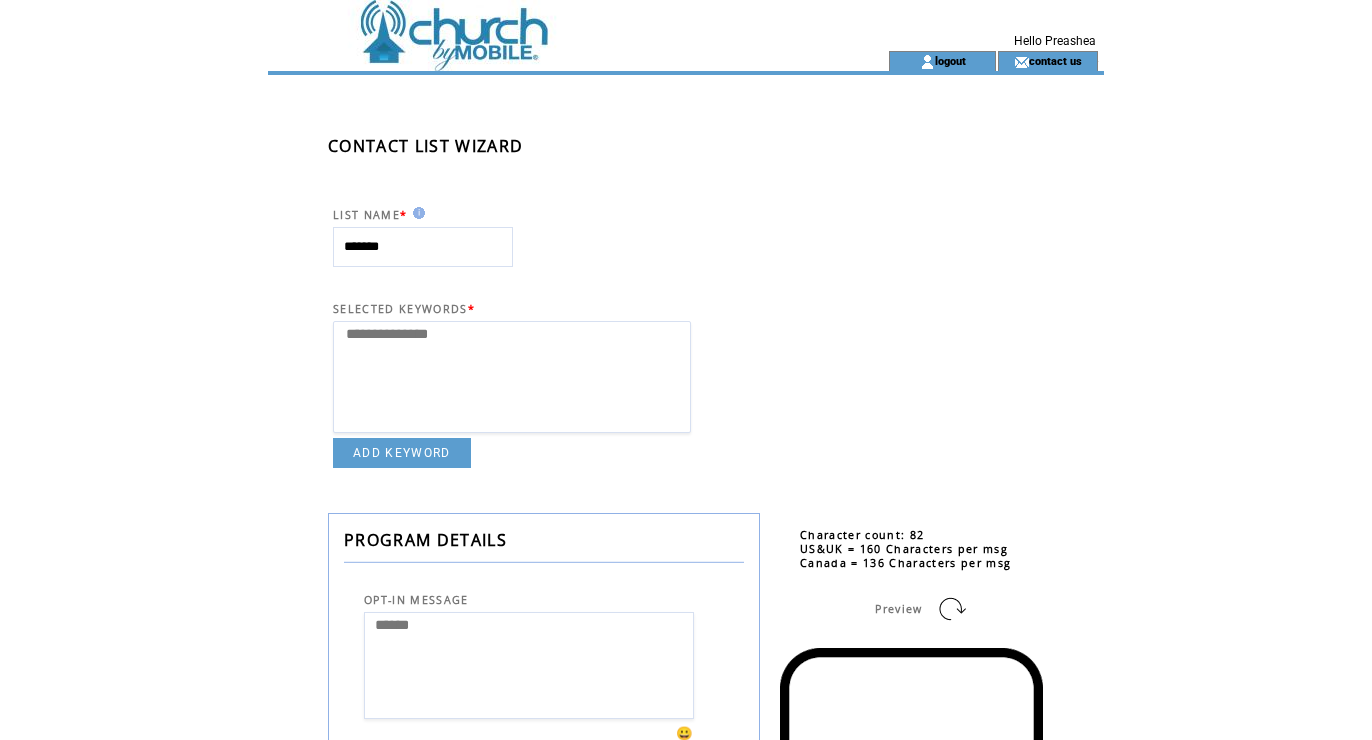 paste on "**********" 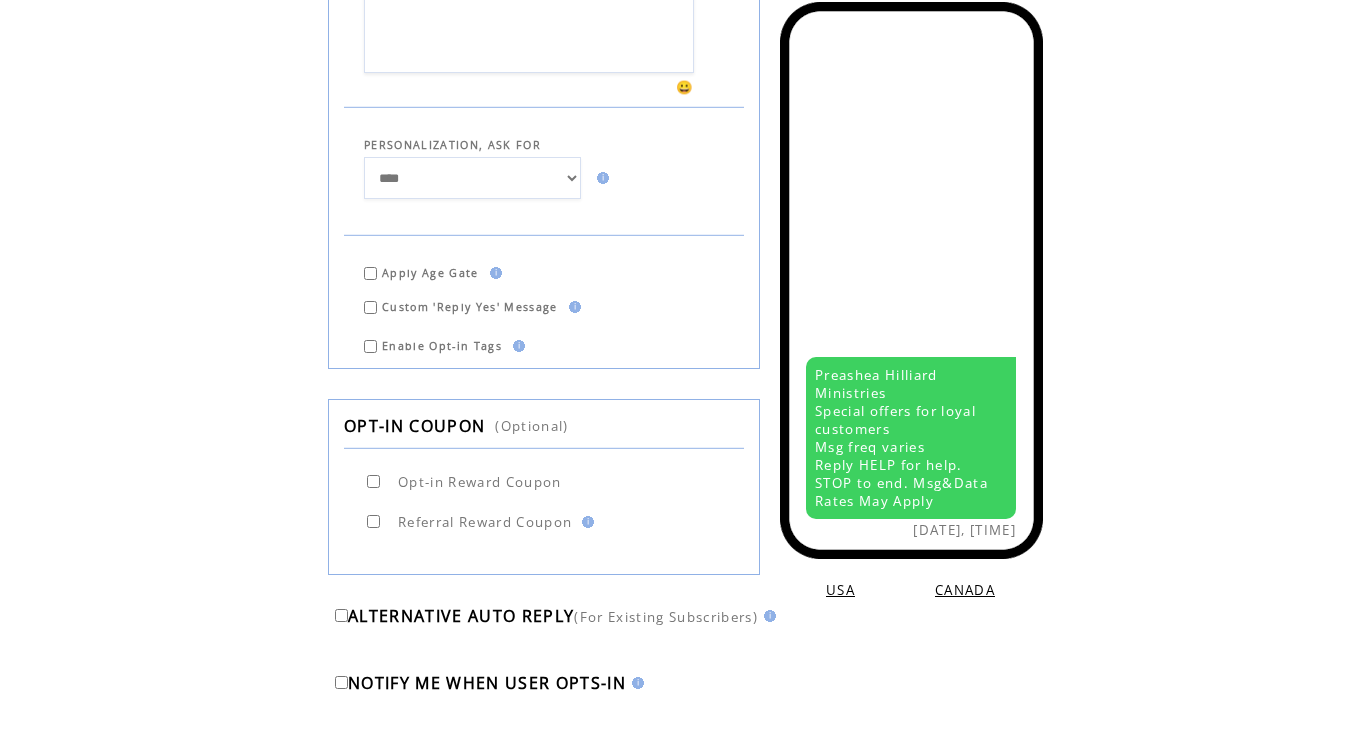 scroll, scrollTop: 751, scrollLeft: 0, axis: vertical 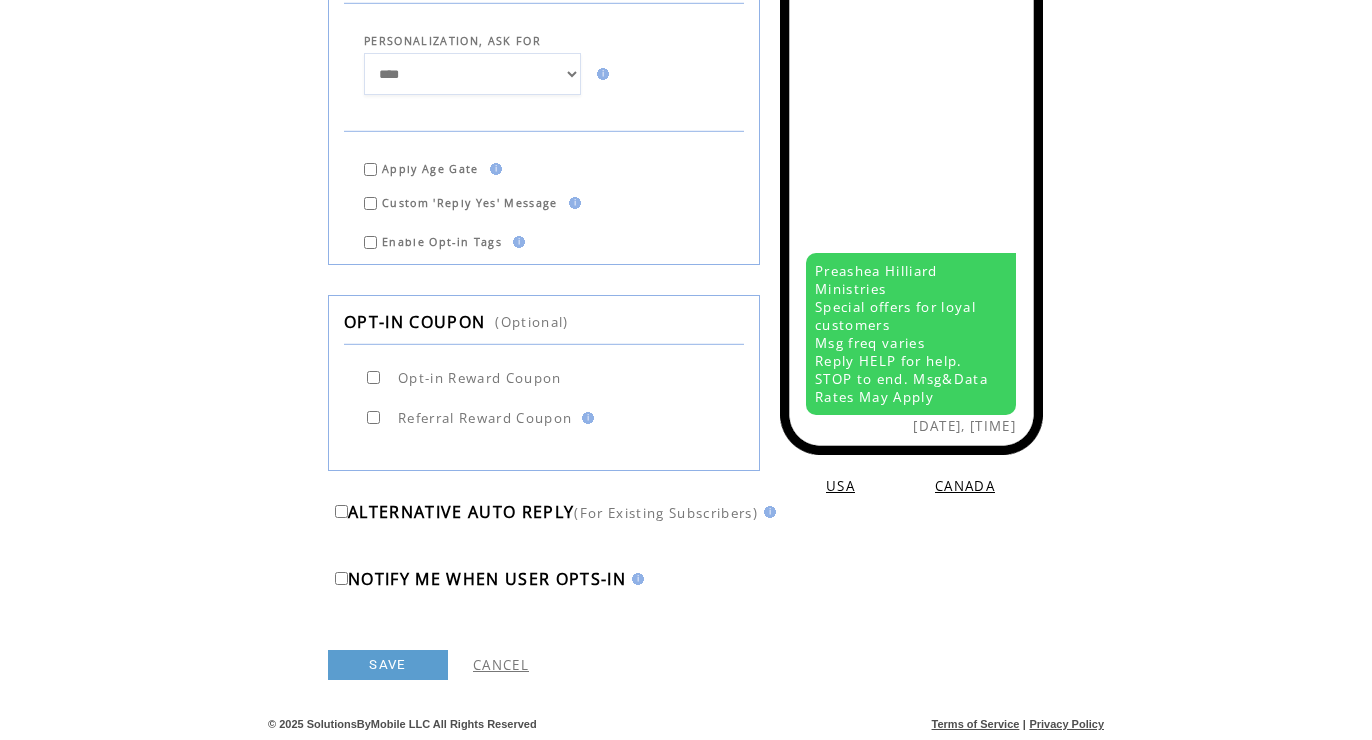 type on "**********" 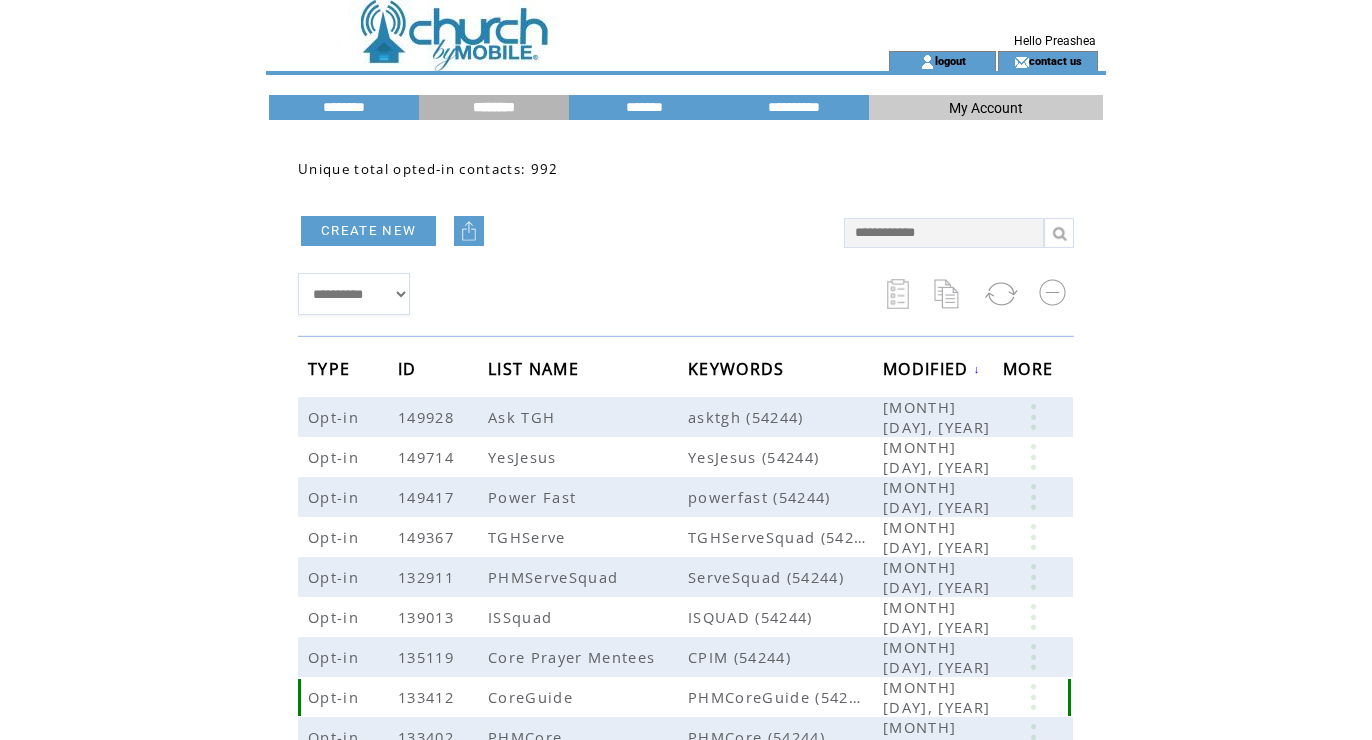 scroll, scrollTop: 0, scrollLeft: 0, axis: both 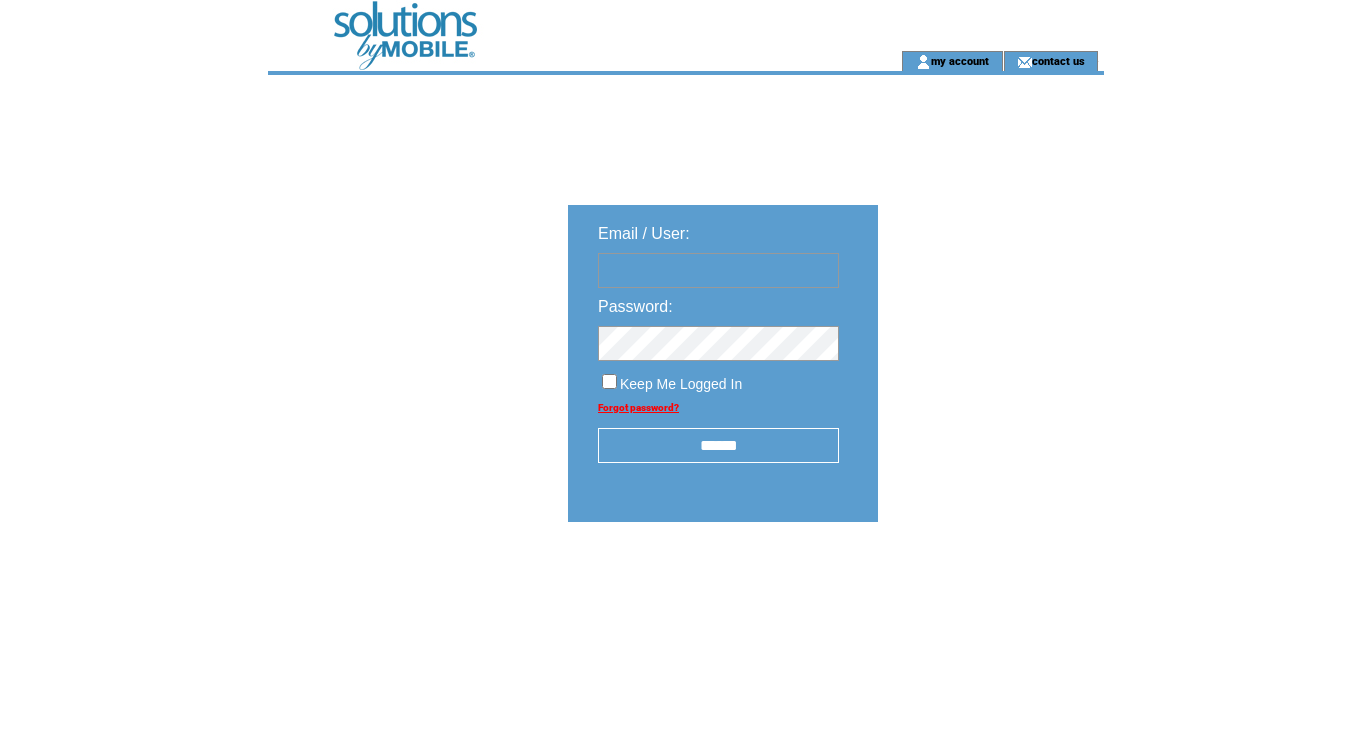 click at bounding box center [718, 270] 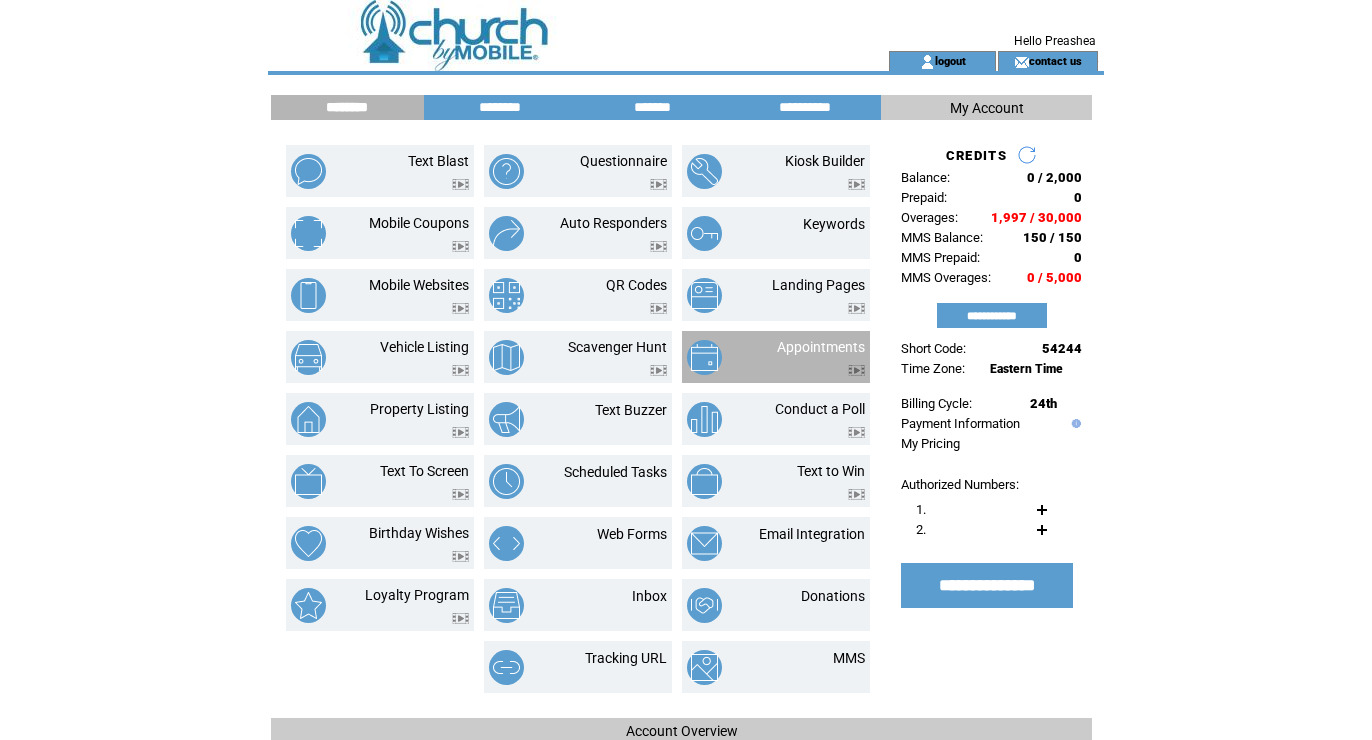 scroll, scrollTop: 0, scrollLeft: 0, axis: both 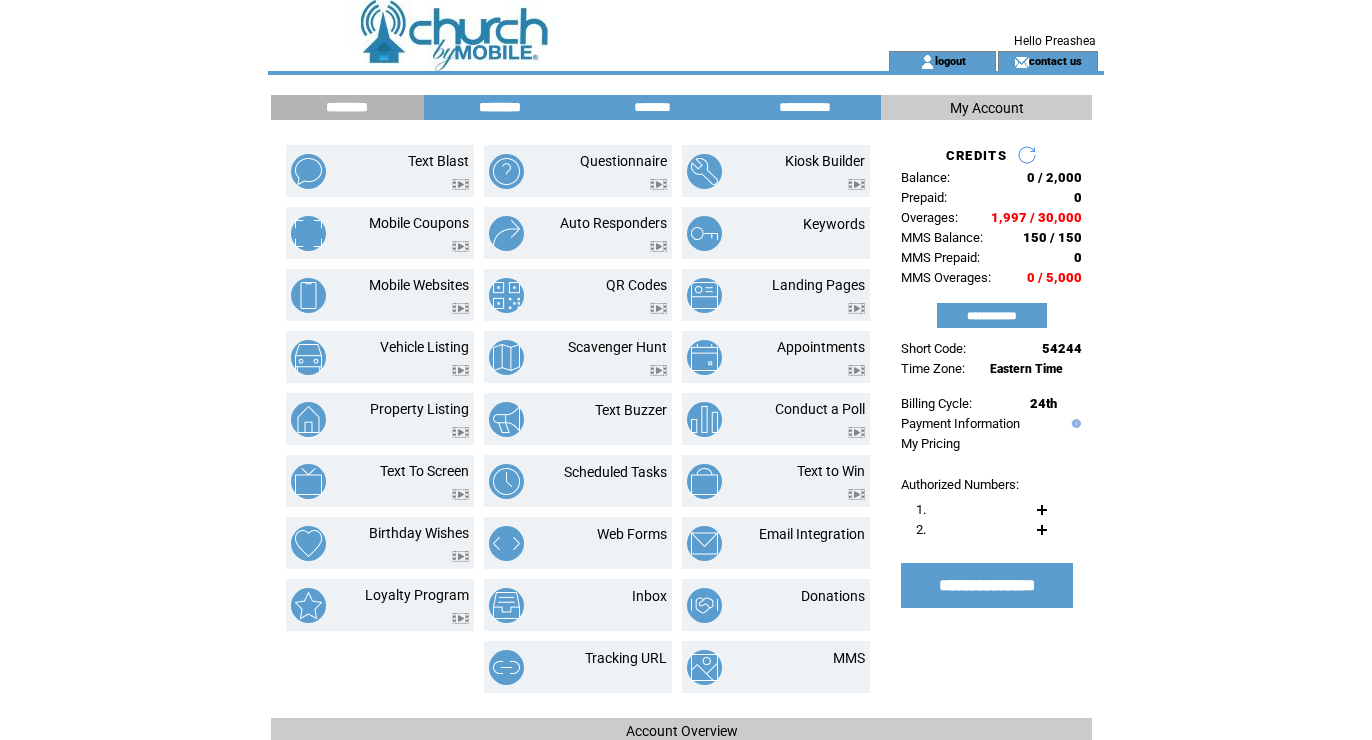 click on "********" at bounding box center (500, 107) 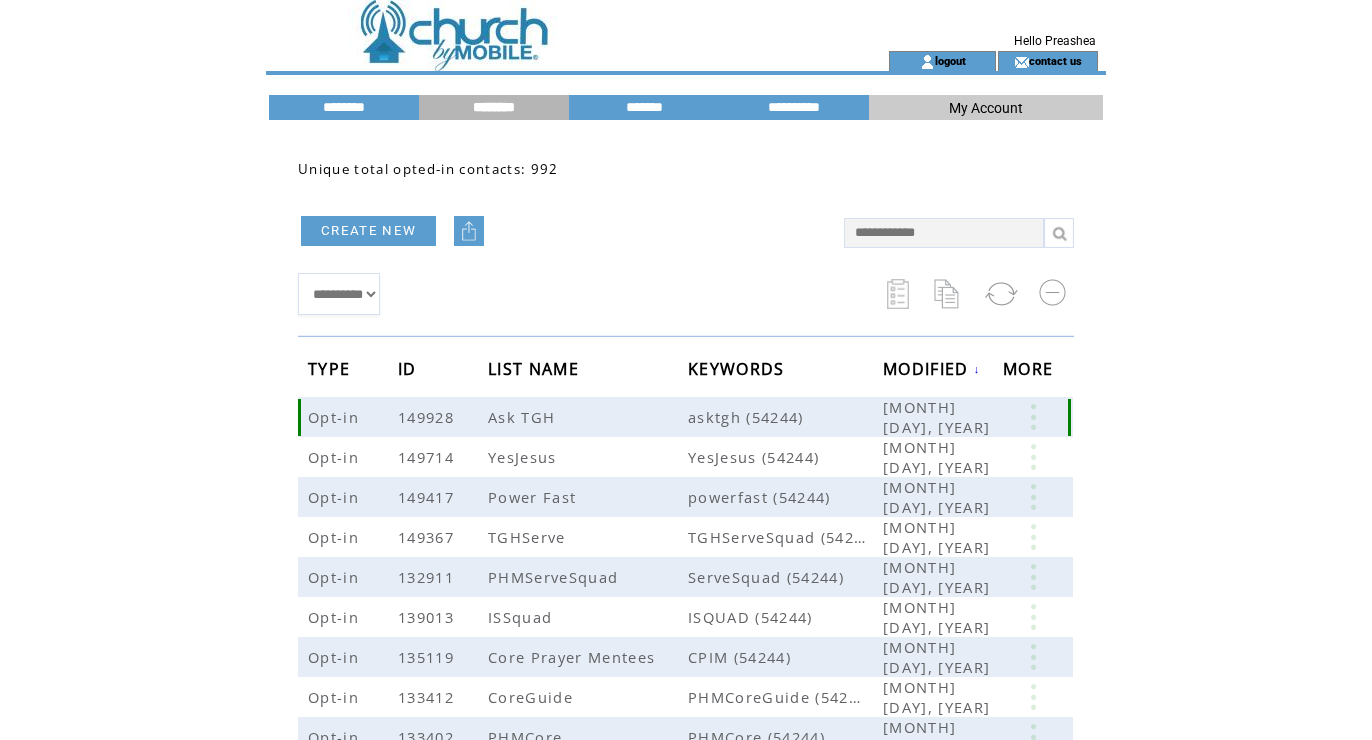 click at bounding box center [1033, 417] 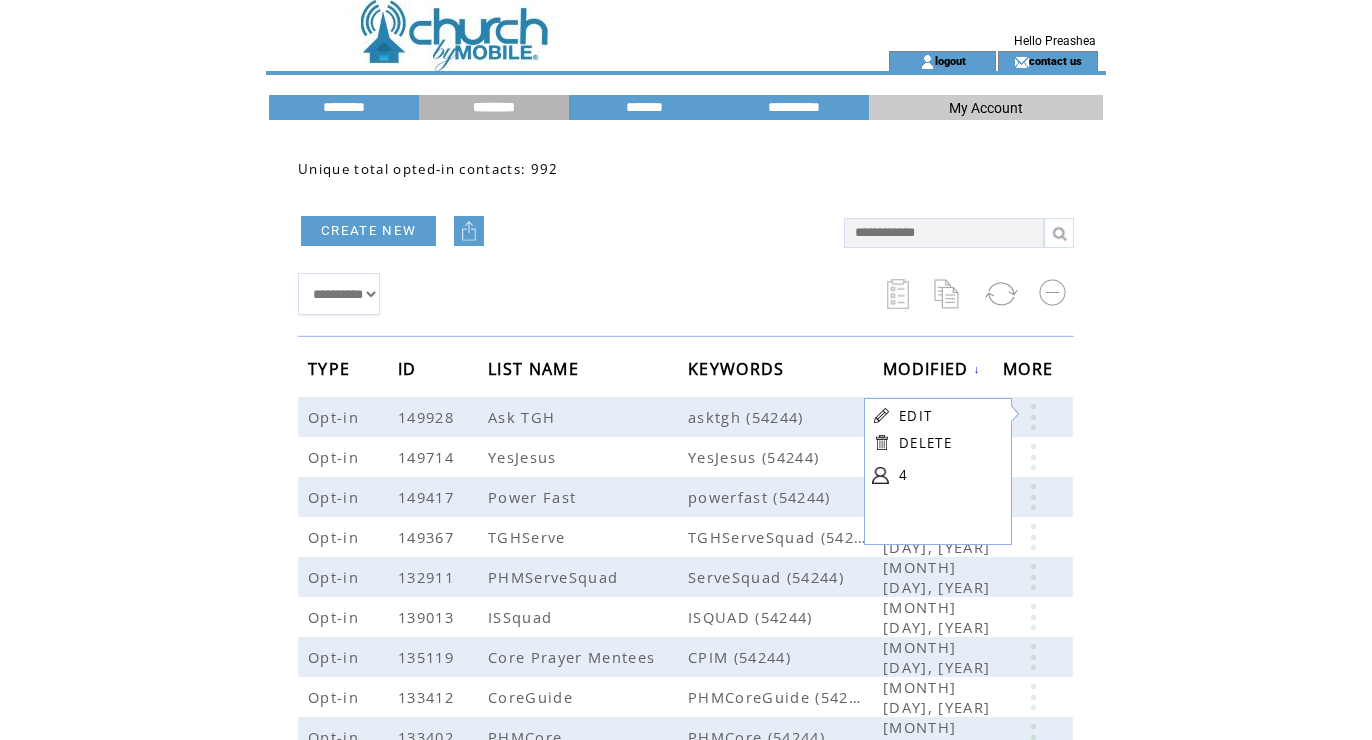 click on "EDIT" at bounding box center (915, 416) 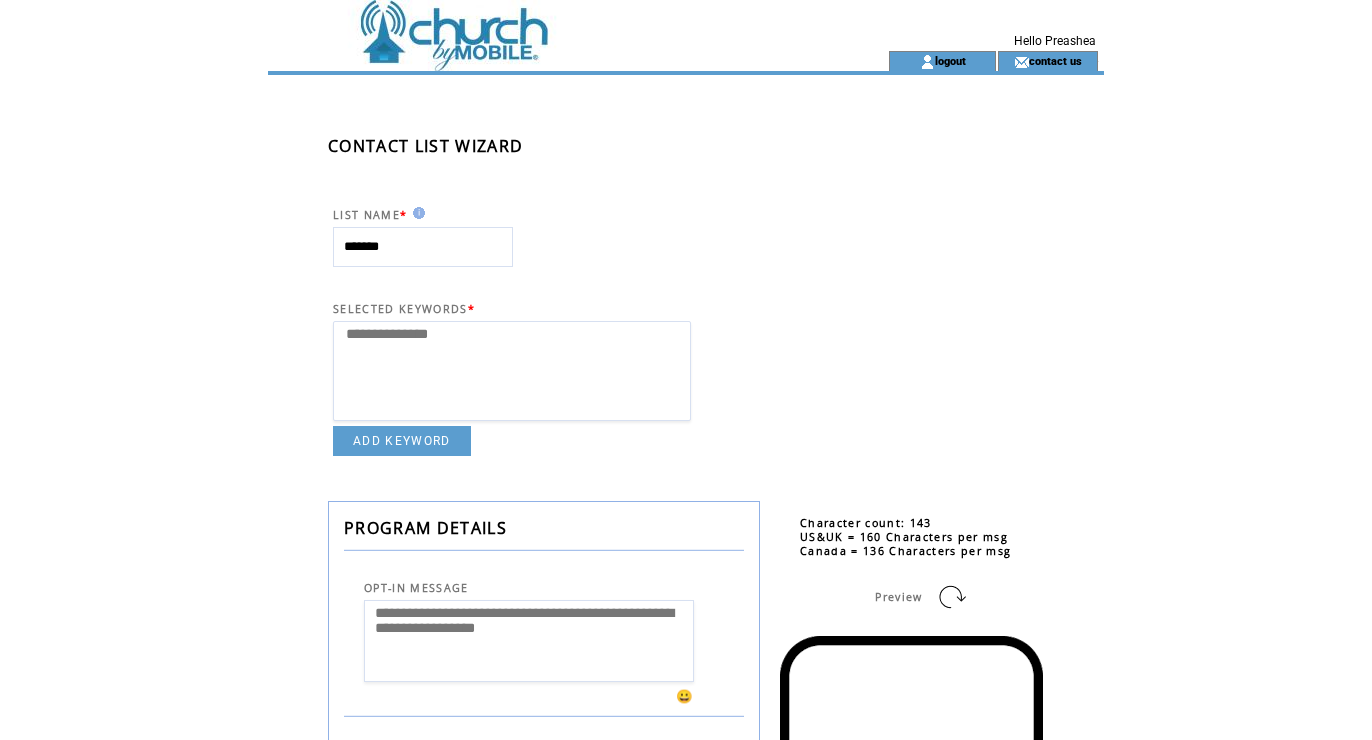 select 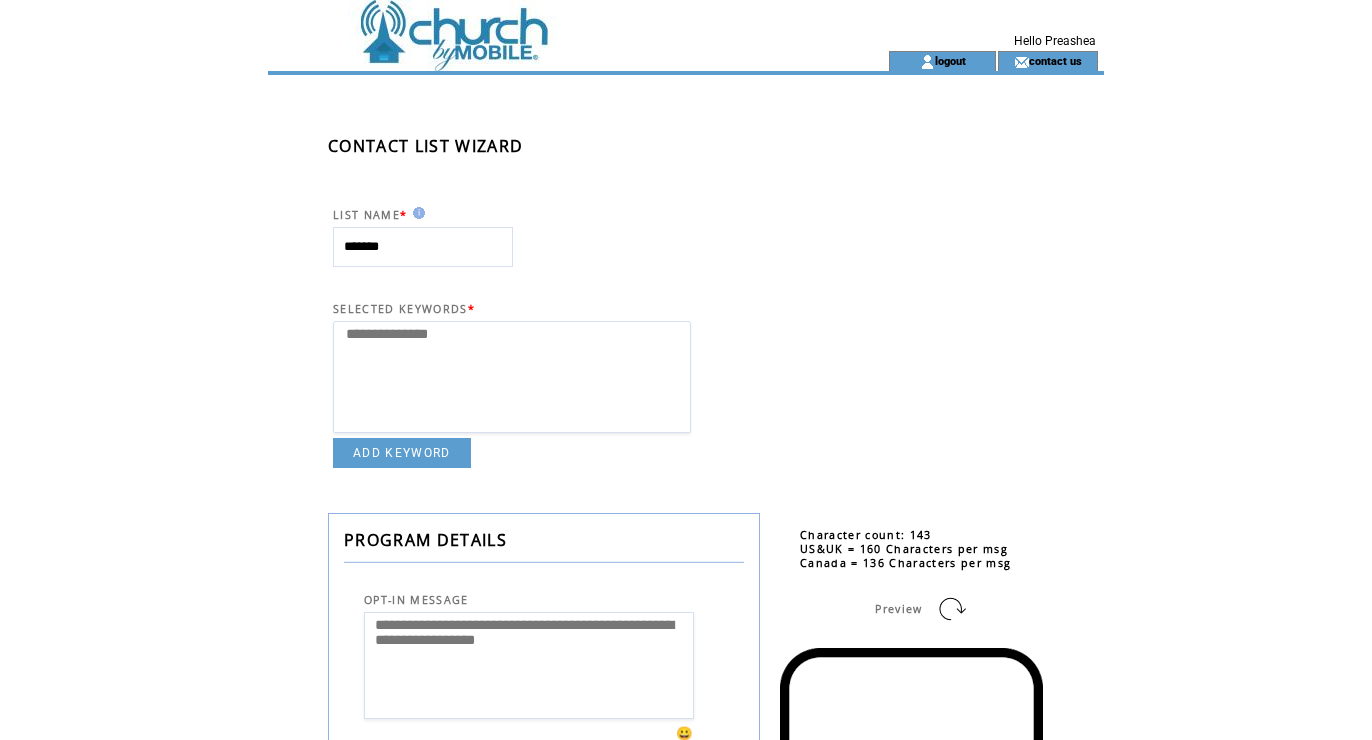 scroll, scrollTop: 0, scrollLeft: 0, axis: both 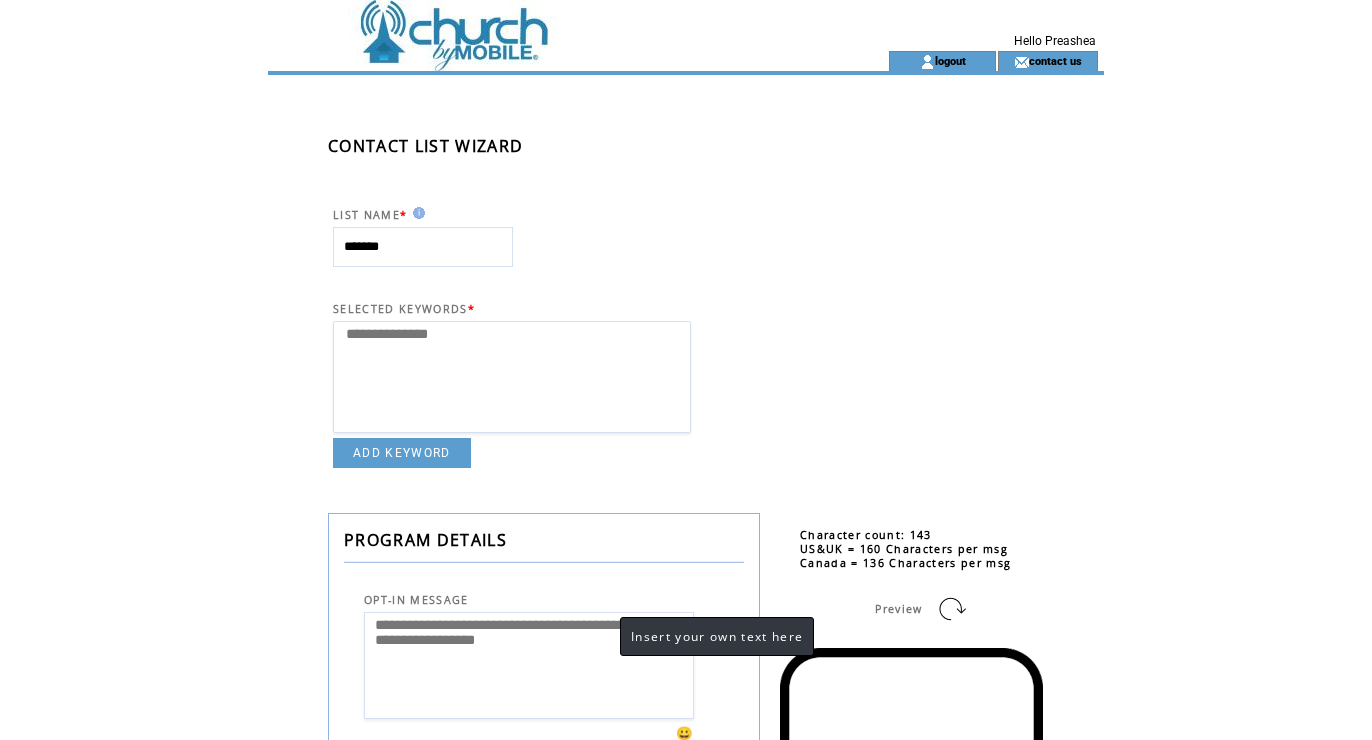 drag, startPoint x: 605, startPoint y: 629, endPoint x: 419, endPoint y: 628, distance: 186.00269 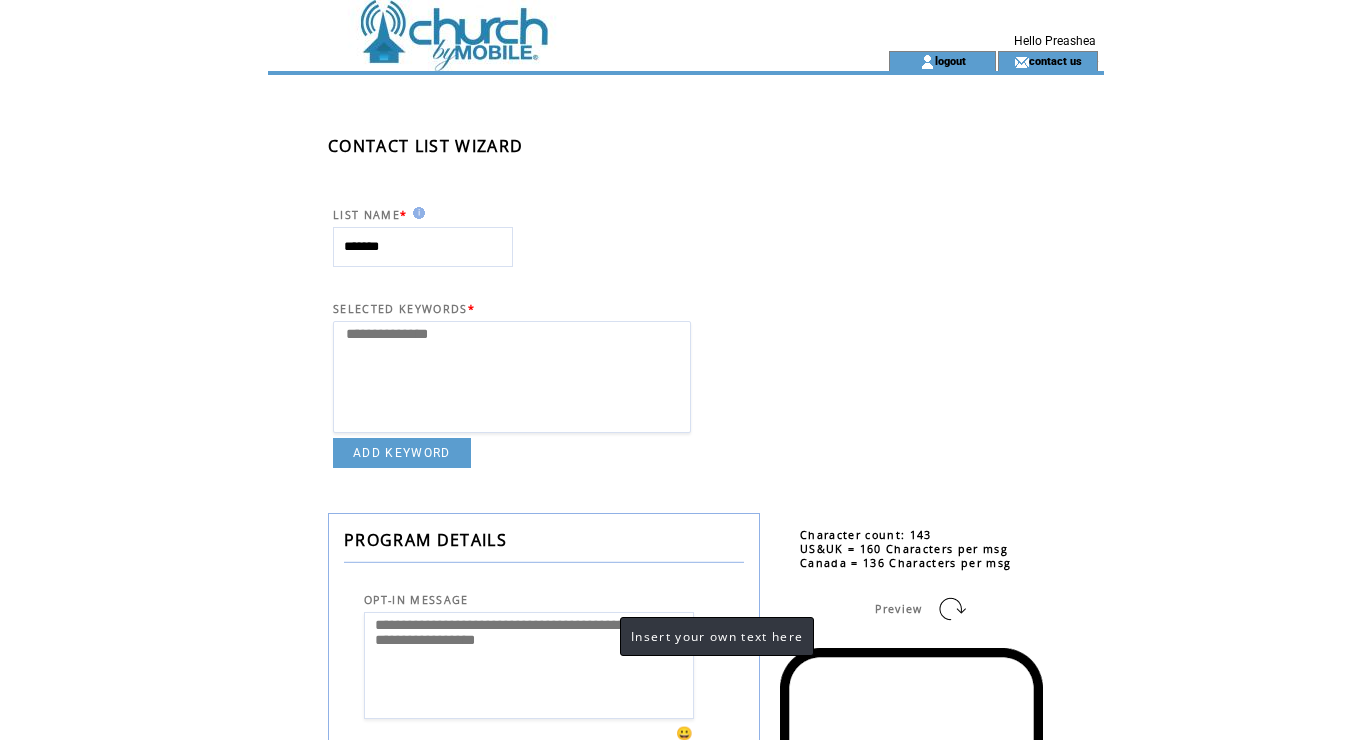 click on "**********" at bounding box center (529, 665) 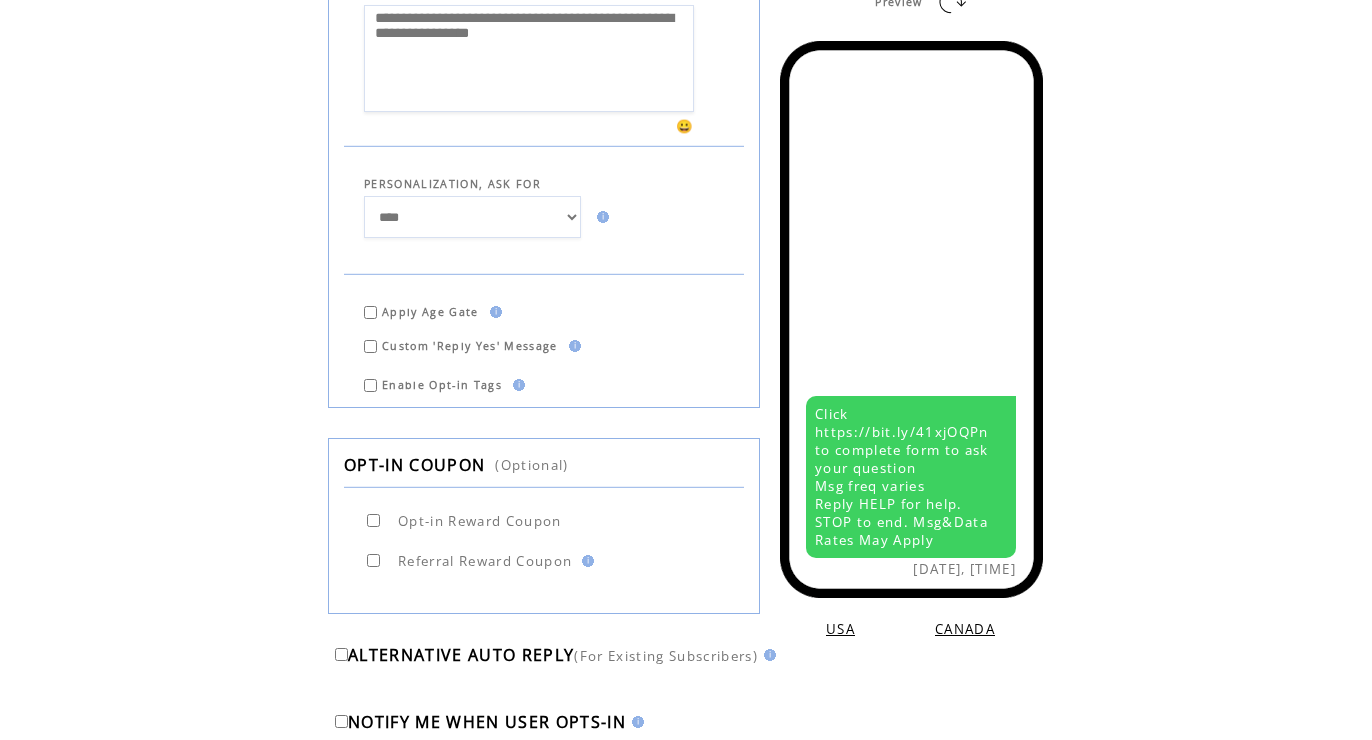 scroll, scrollTop: 751, scrollLeft: 0, axis: vertical 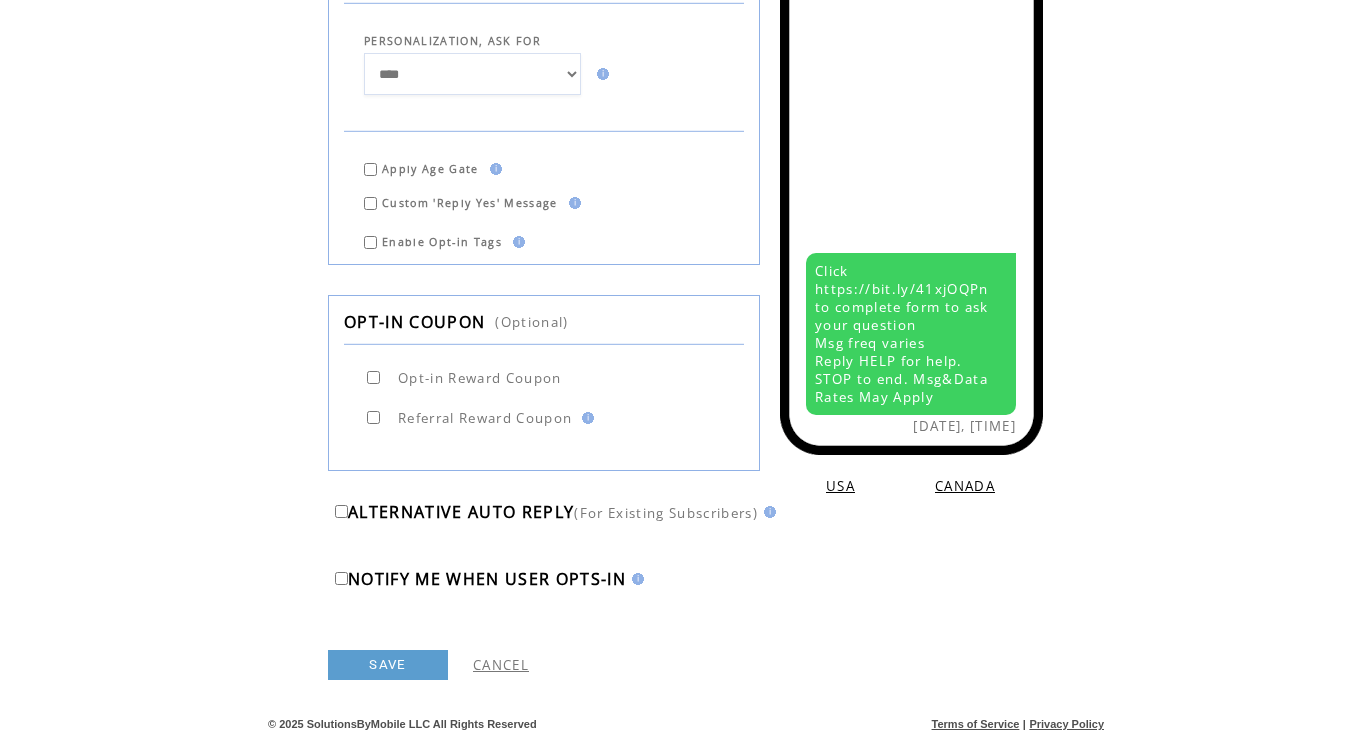 type on "**********" 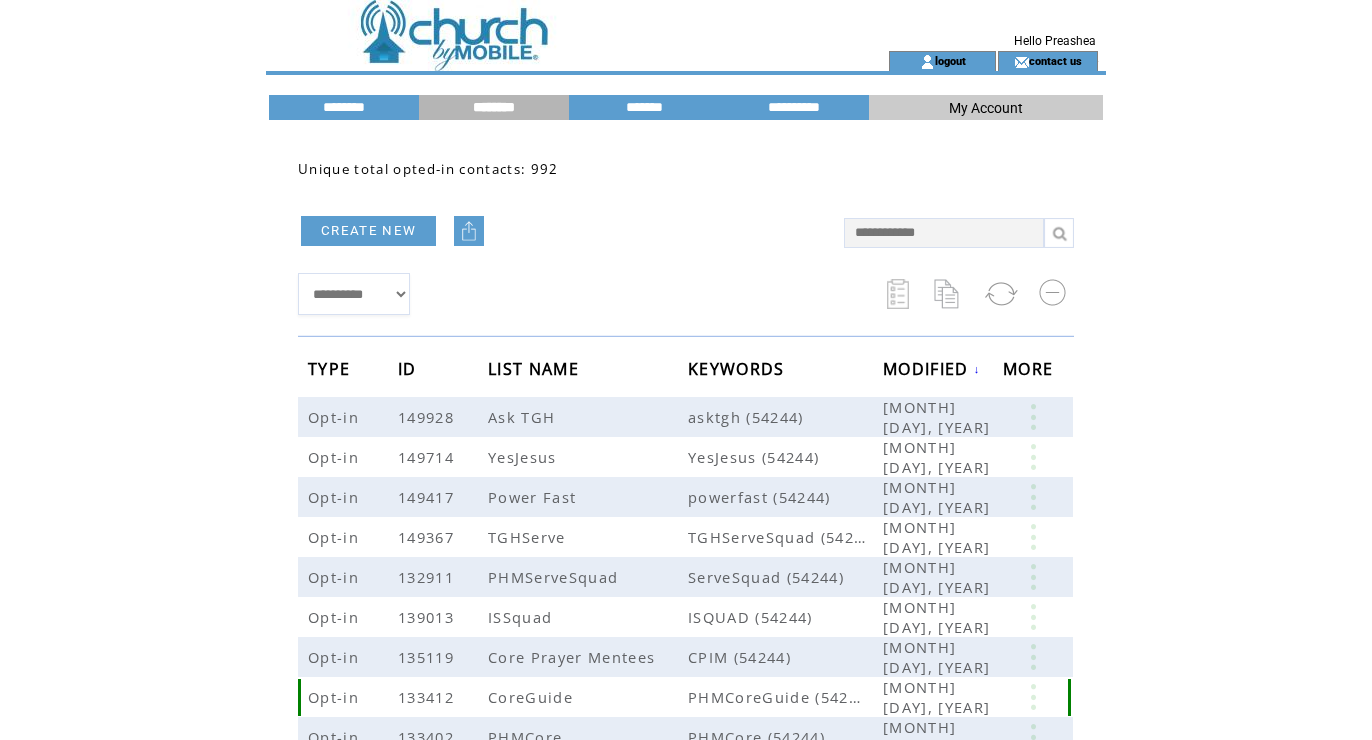 scroll, scrollTop: 0, scrollLeft: 0, axis: both 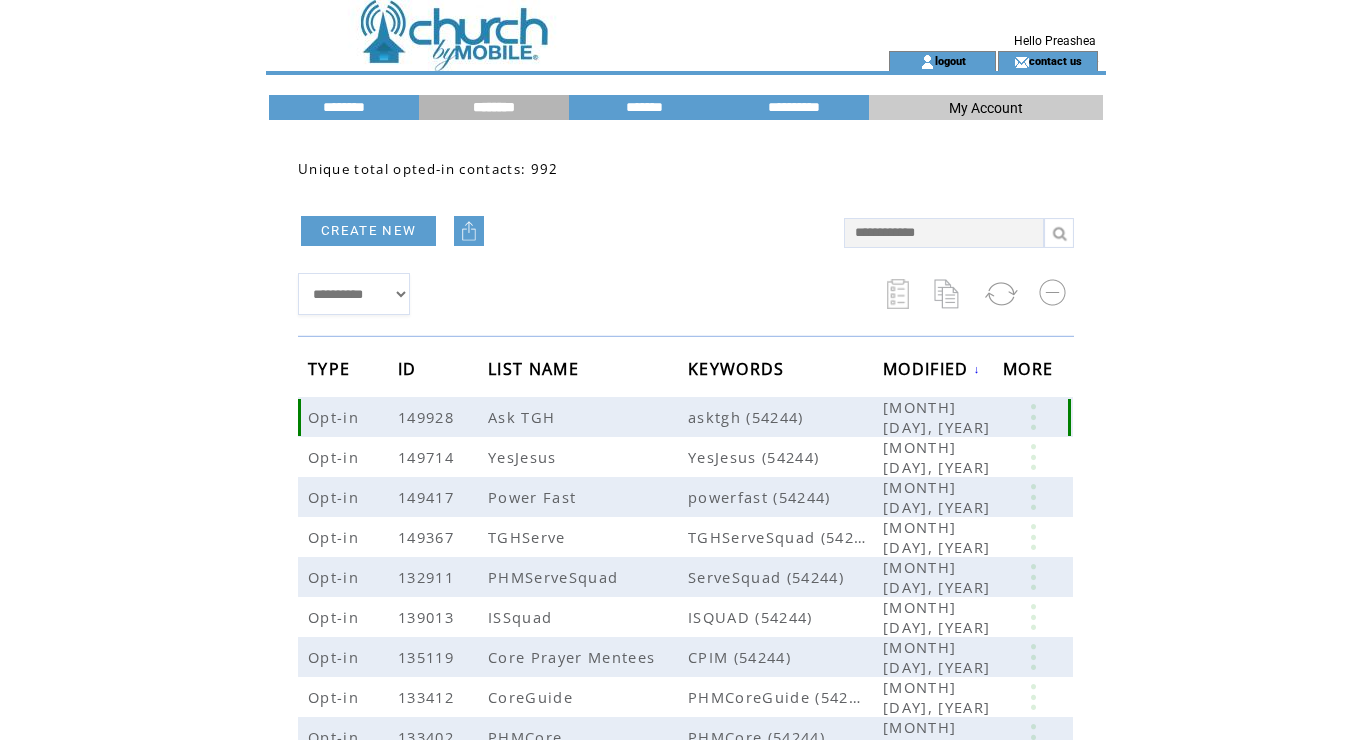 click at bounding box center [1033, 417] 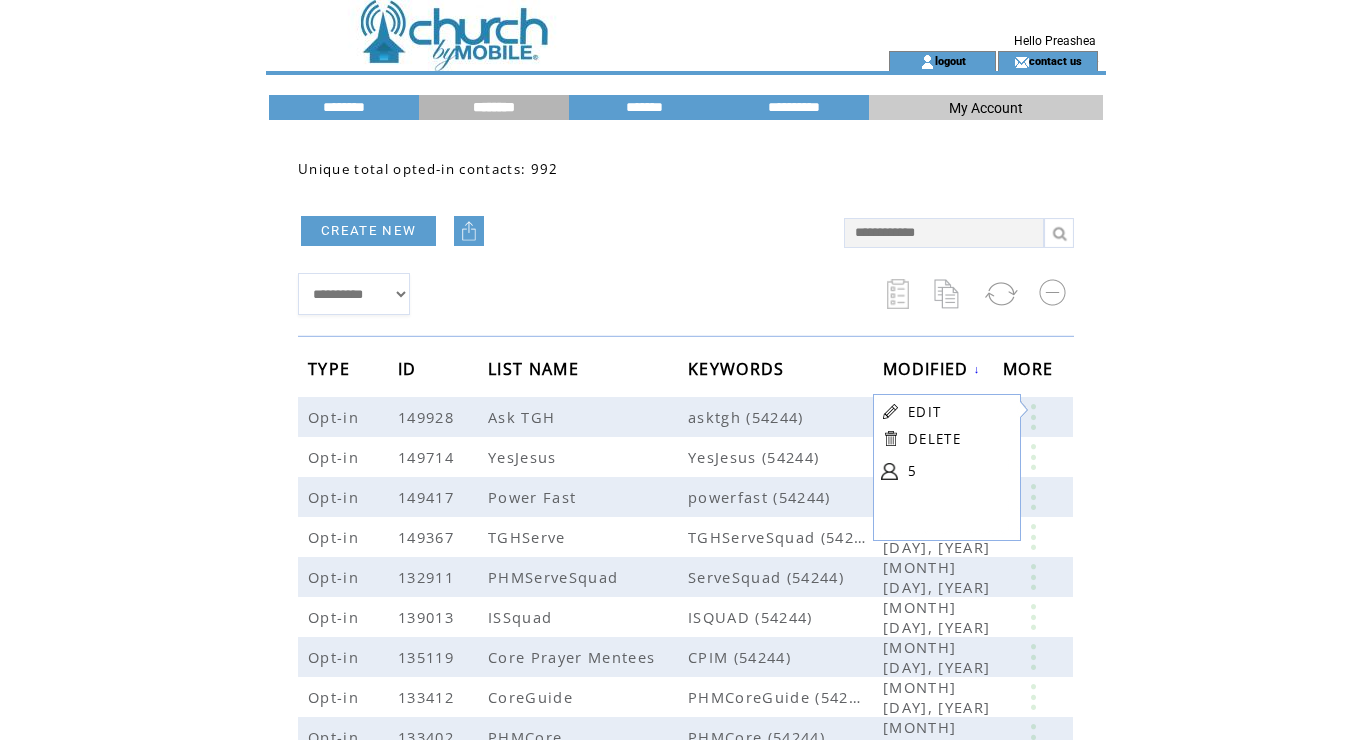 click on "EDIT" at bounding box center [924, 412] 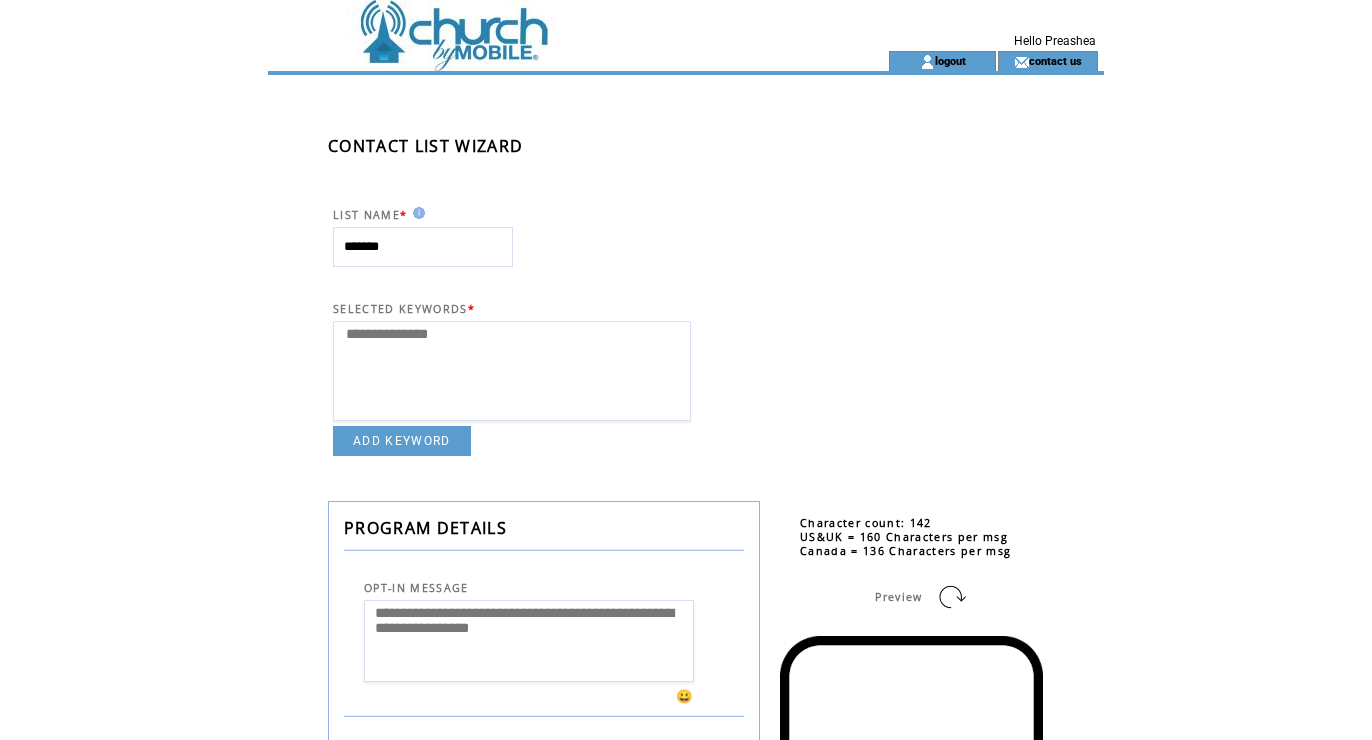 select 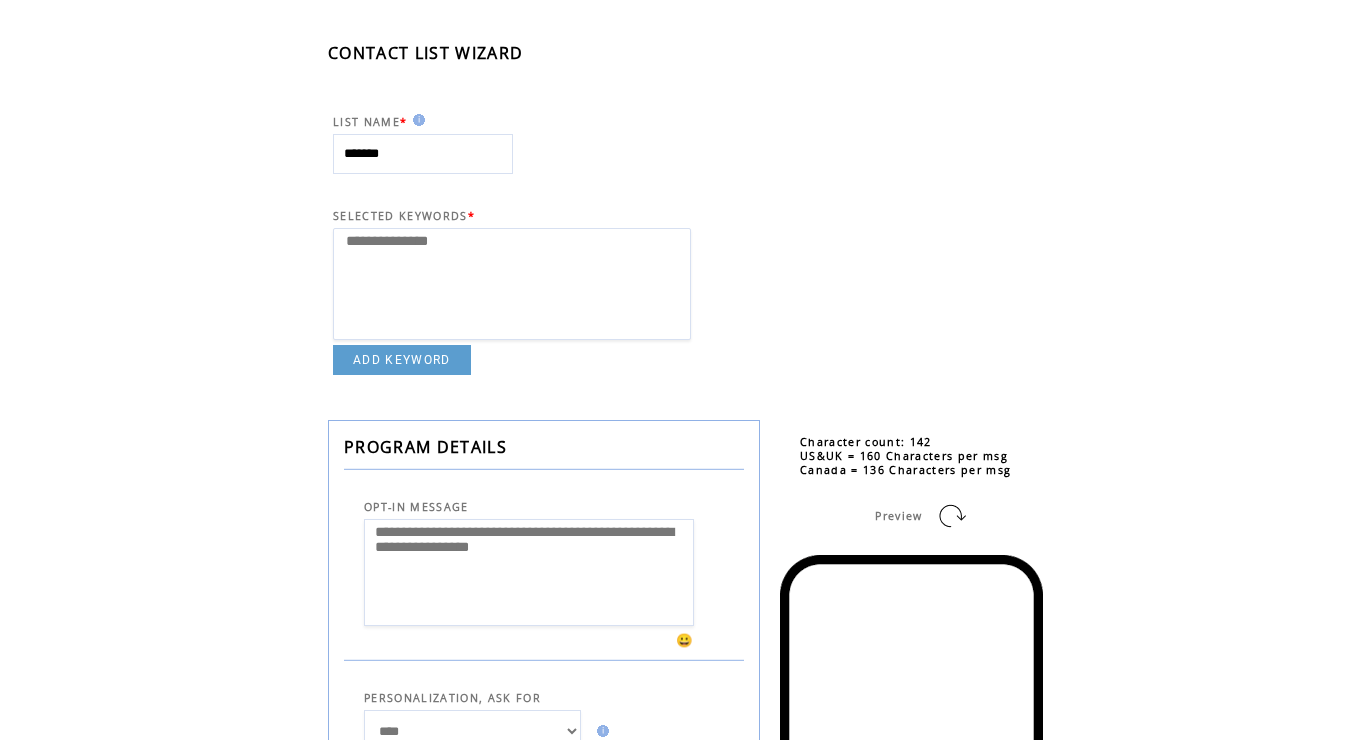 scroll, scrollTop: 94, scrollLeft: 0, axis: vertical 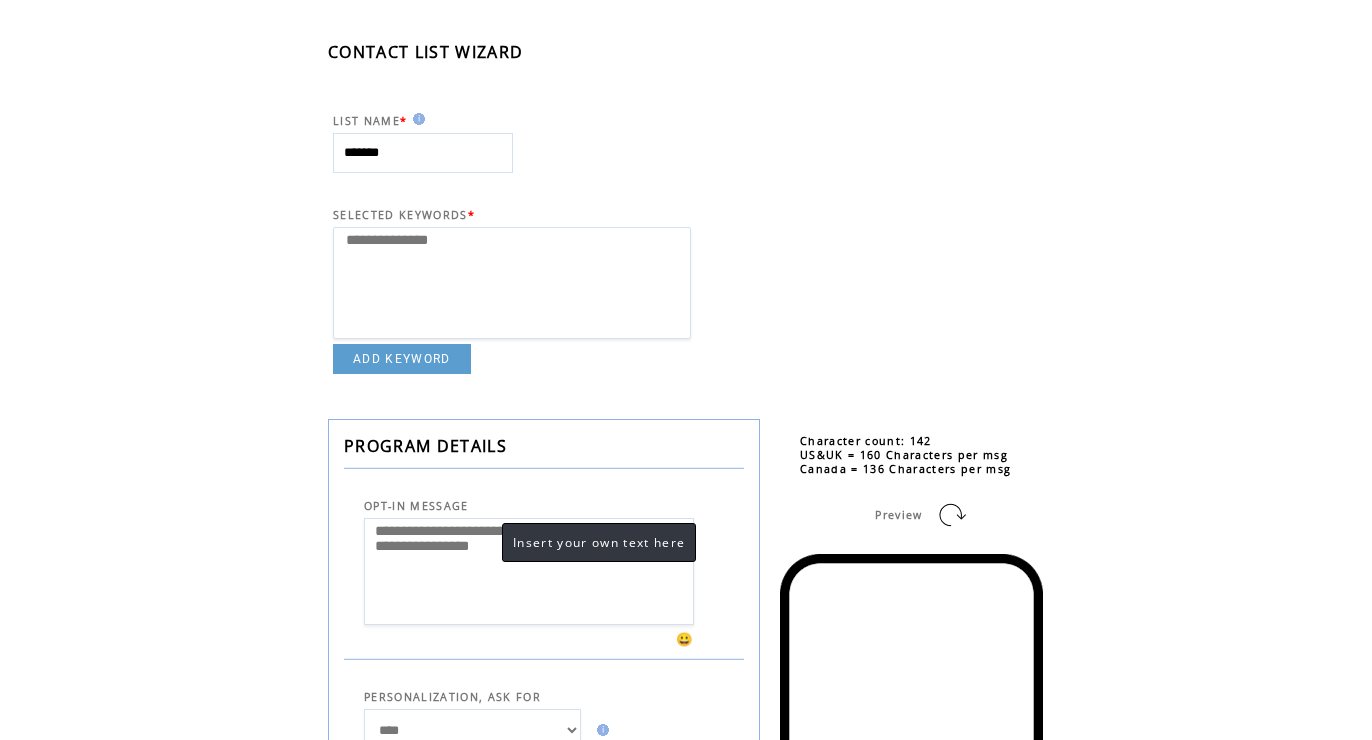 drag, startPoint x: 480, startPoint y: 533, endPoint x: 419, endPoint y: 533, distance: 61 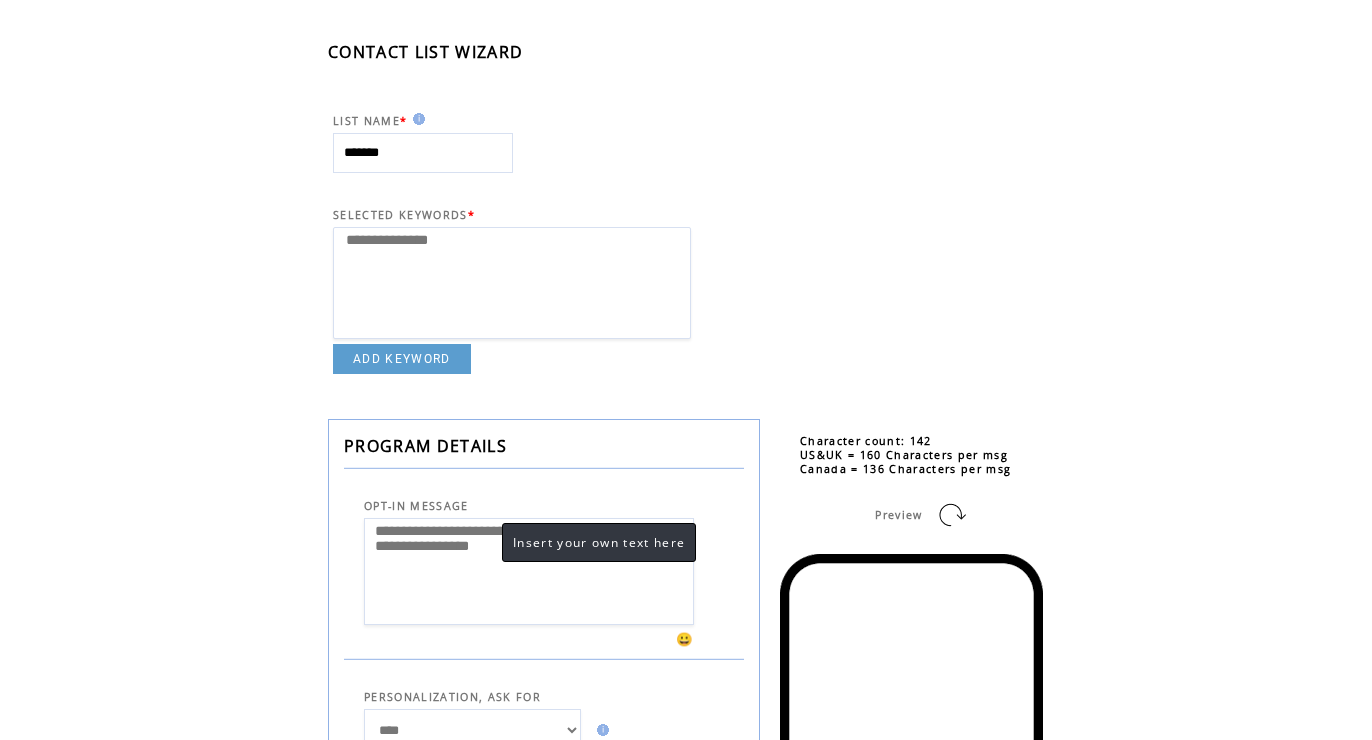 click on "**********" at bounding box center (529, 571) 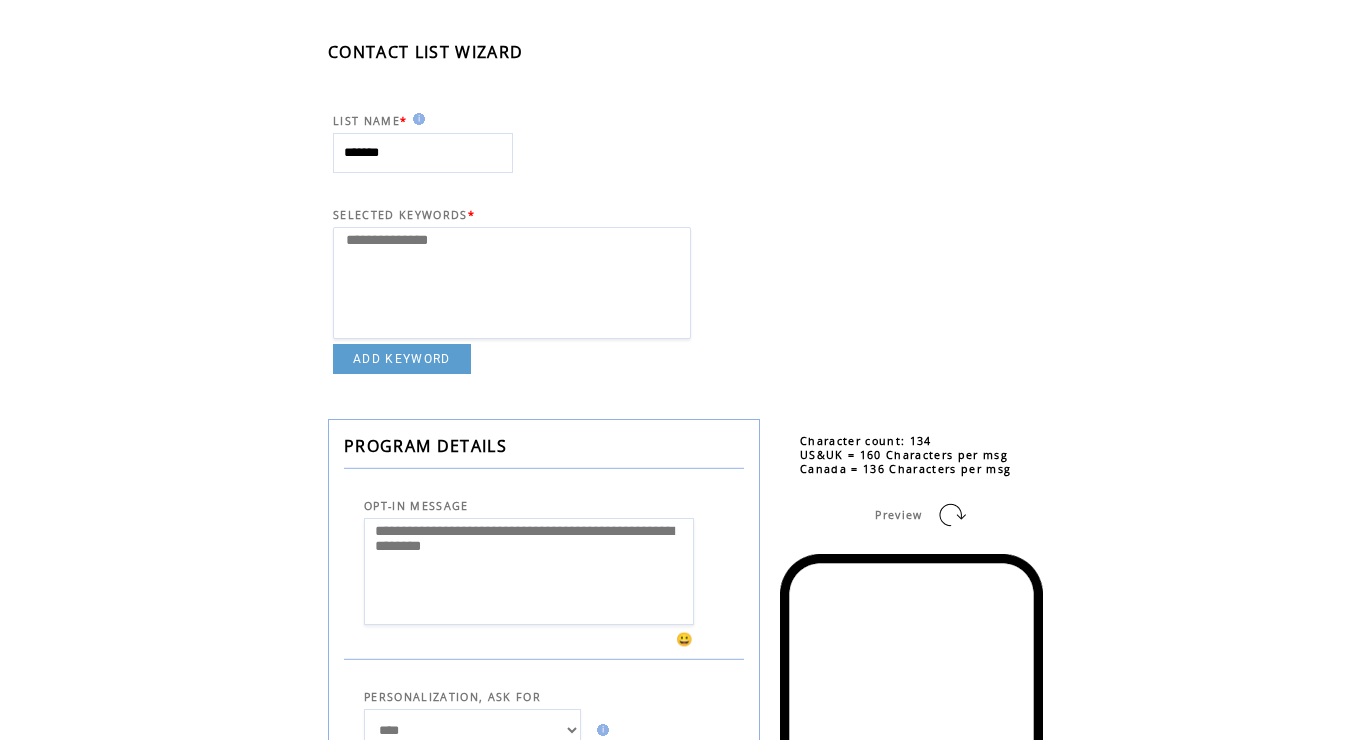 type on "**********" 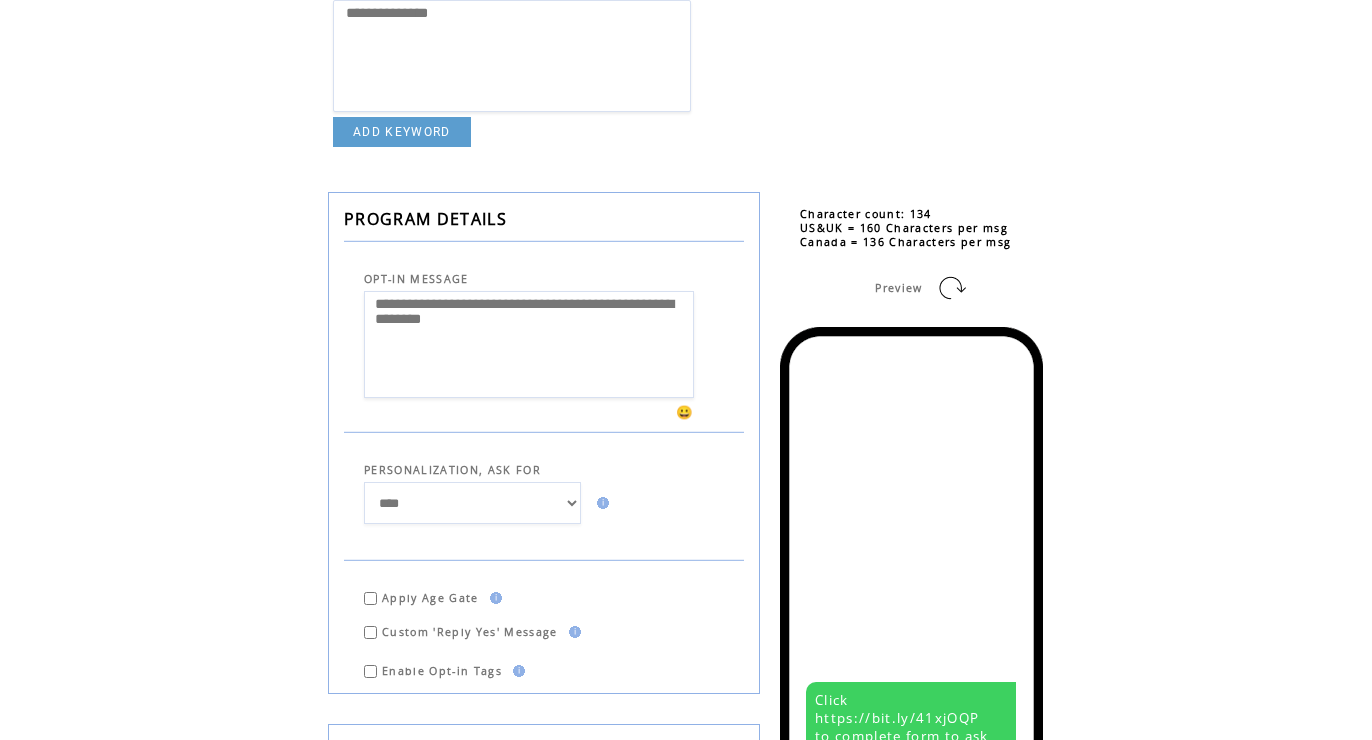 scroll, scrollTop: 751, scrollLeft: 0, axis: vertical 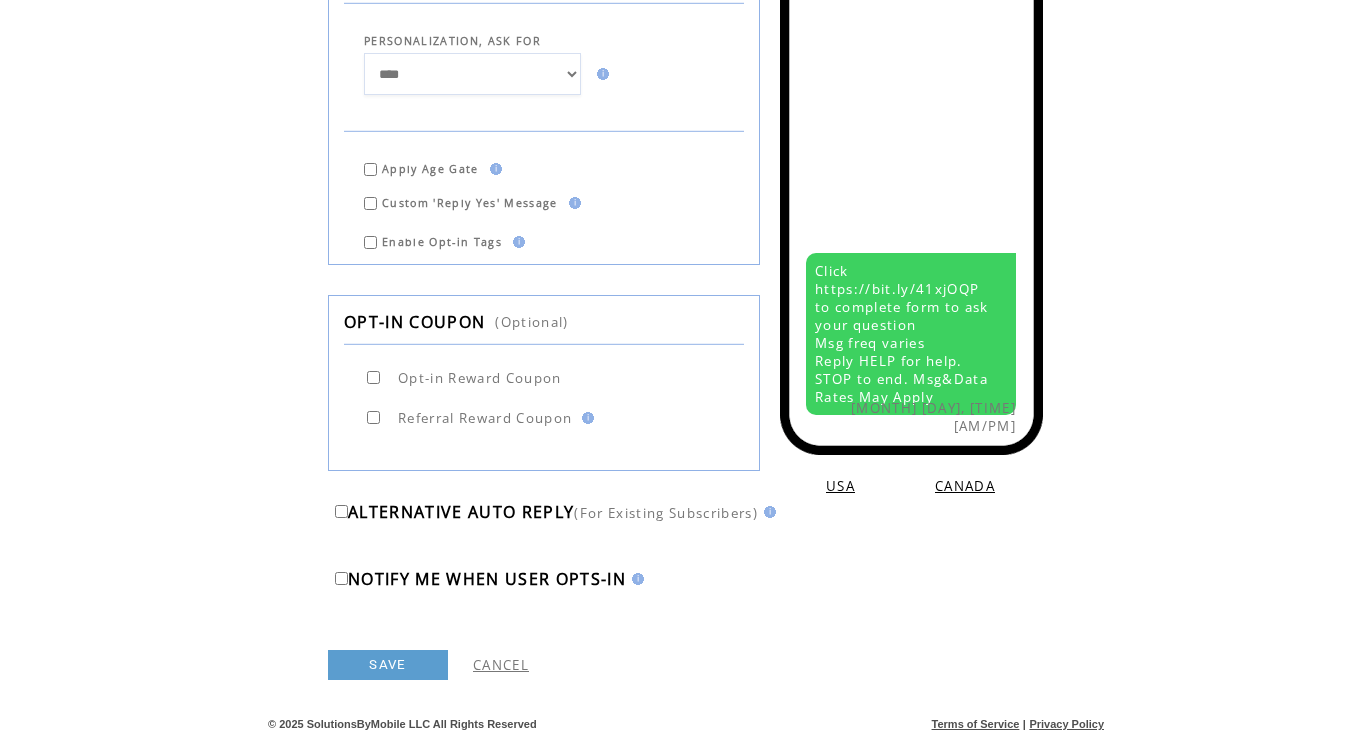 click on "SAVE" at bounding box center (388, 665) 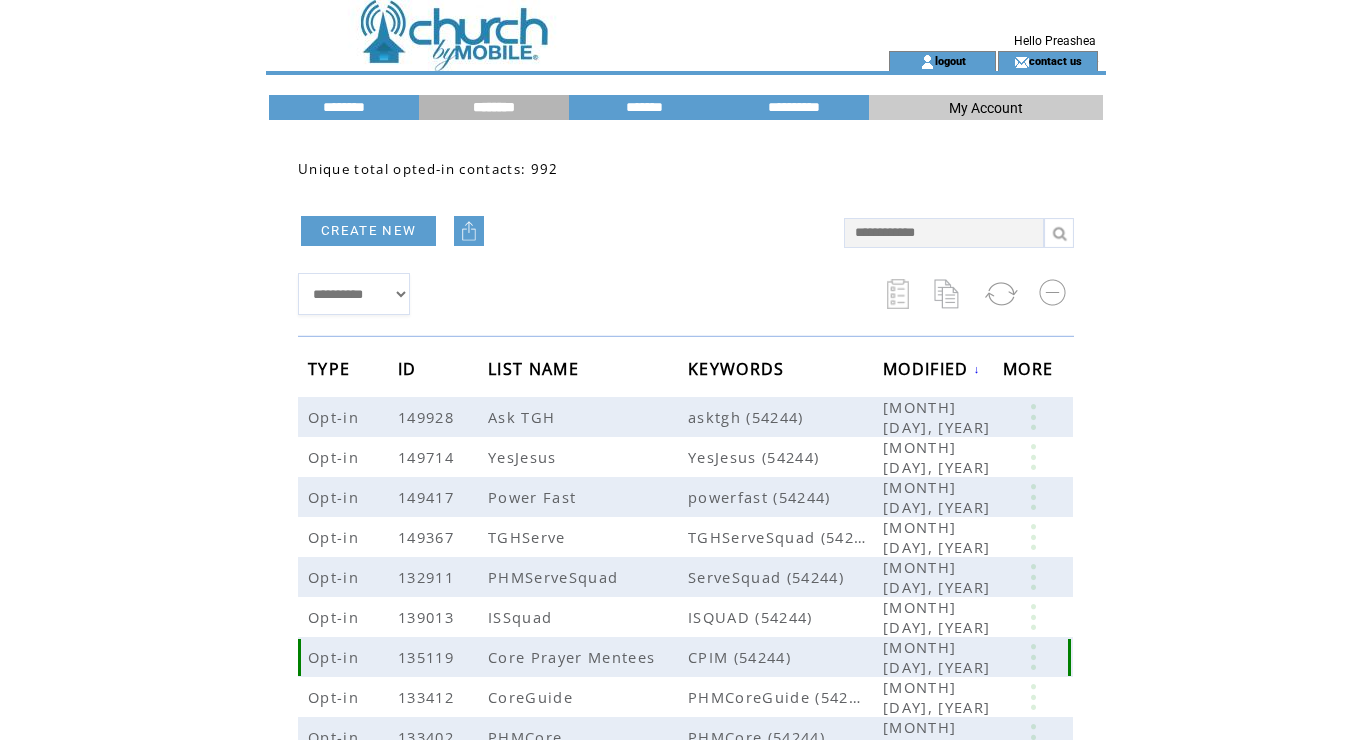 scroll, scrollTop: 0, scrollLeft: 0, axis: both 